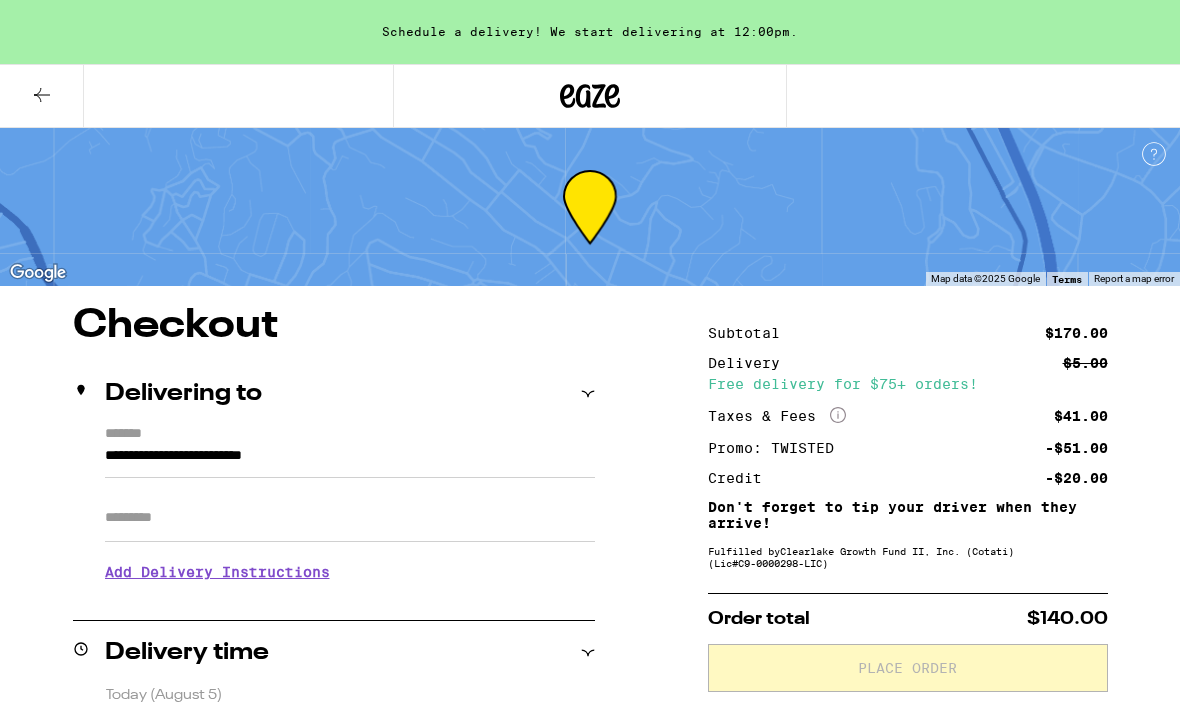 scroll, scrollTop: 331, scrollLeft: 0, axis: vertical 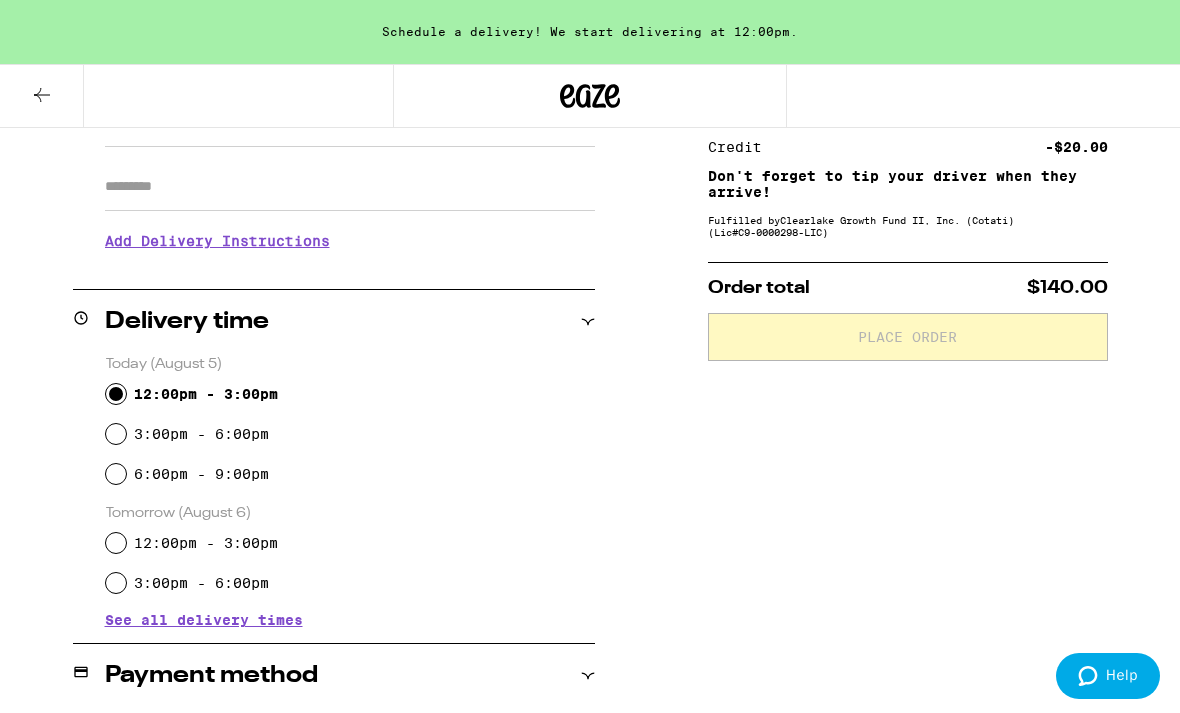 click 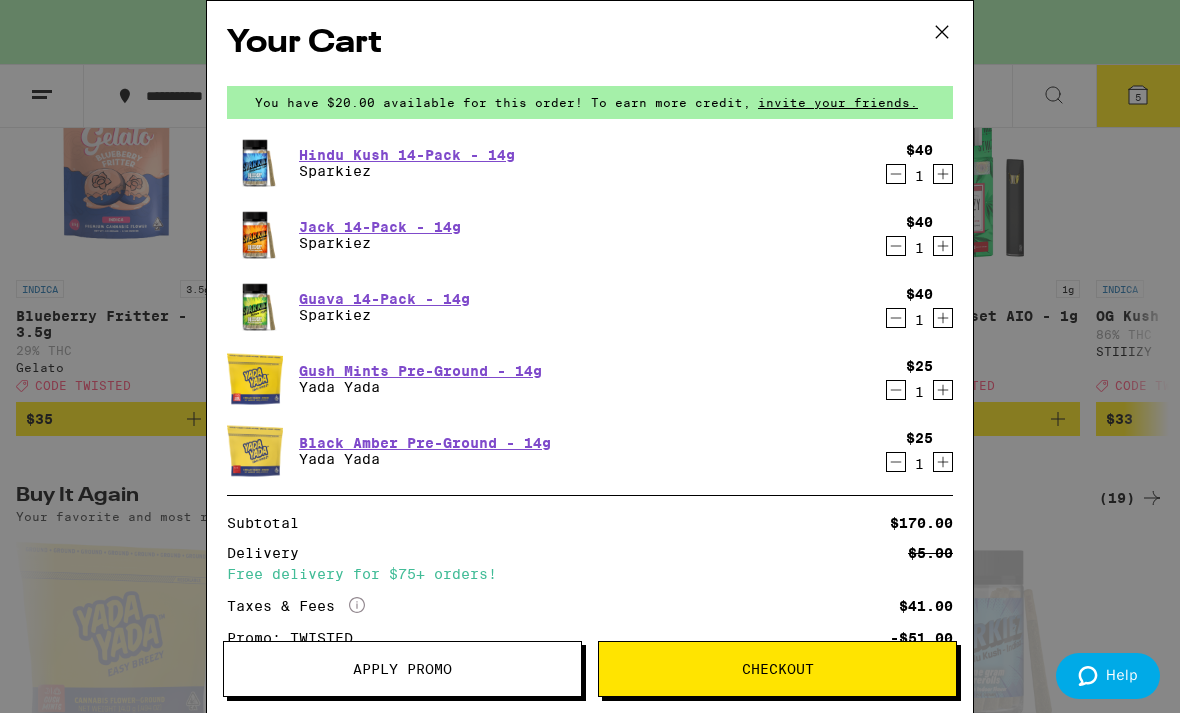 click 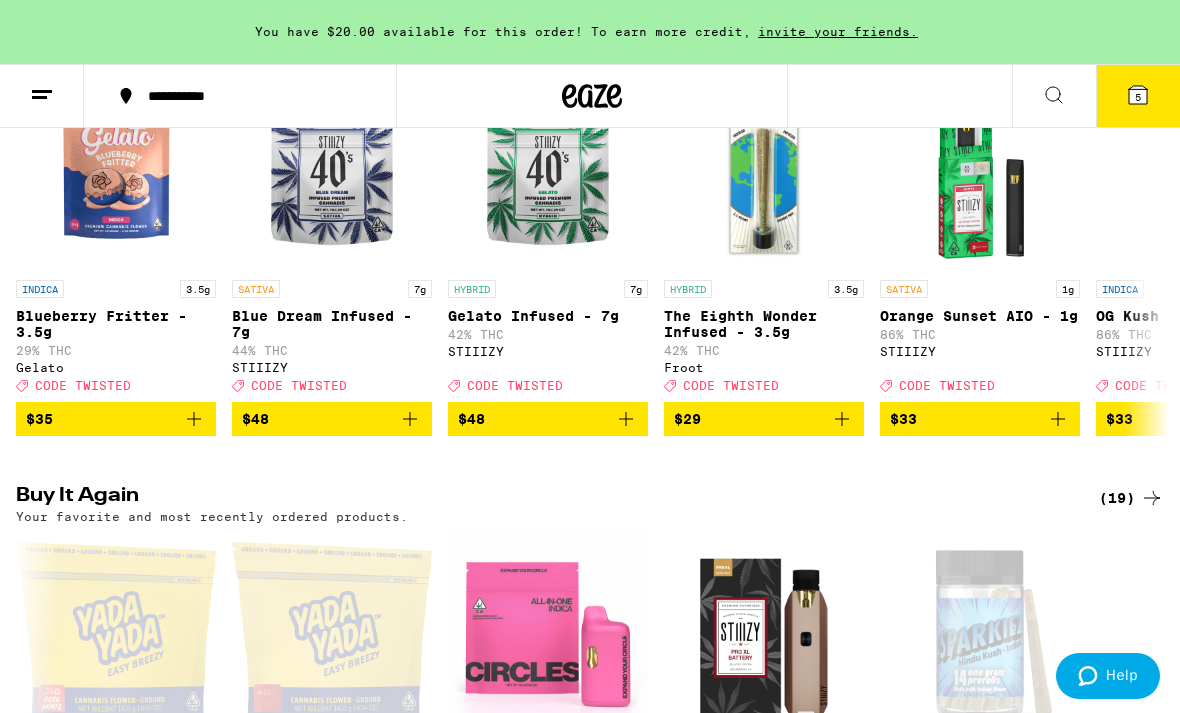 scroll, scrollTop: 0, scrollLeft: 0, axis: both 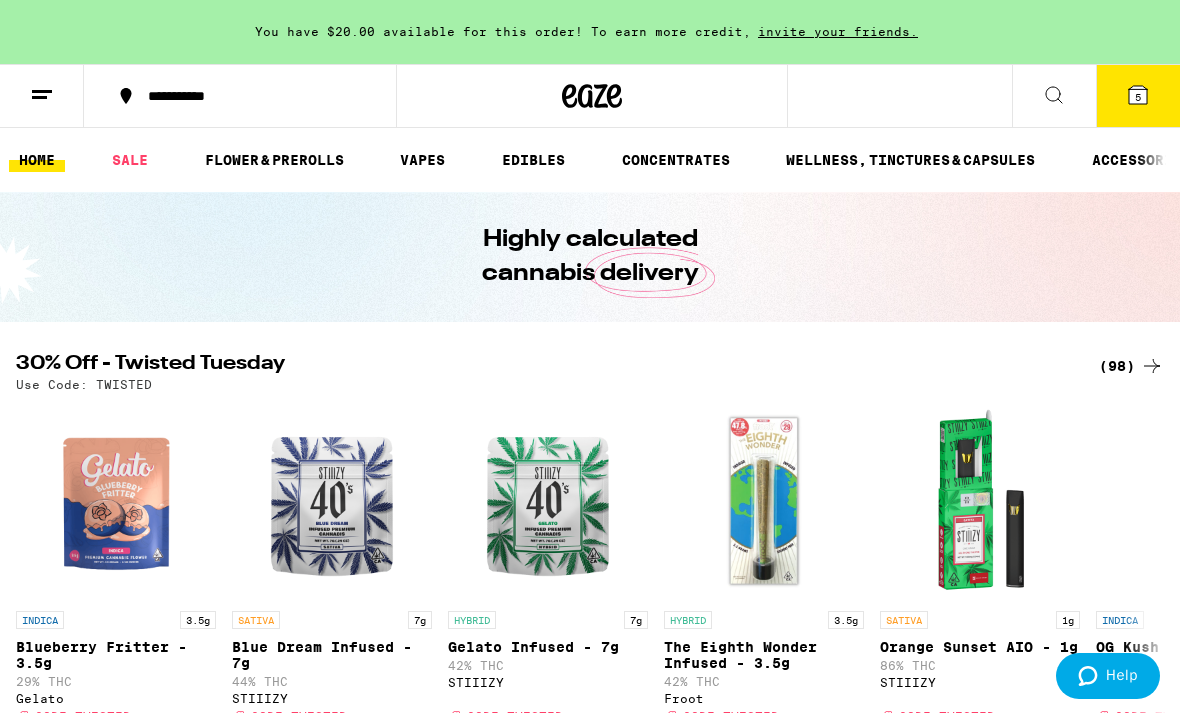 click 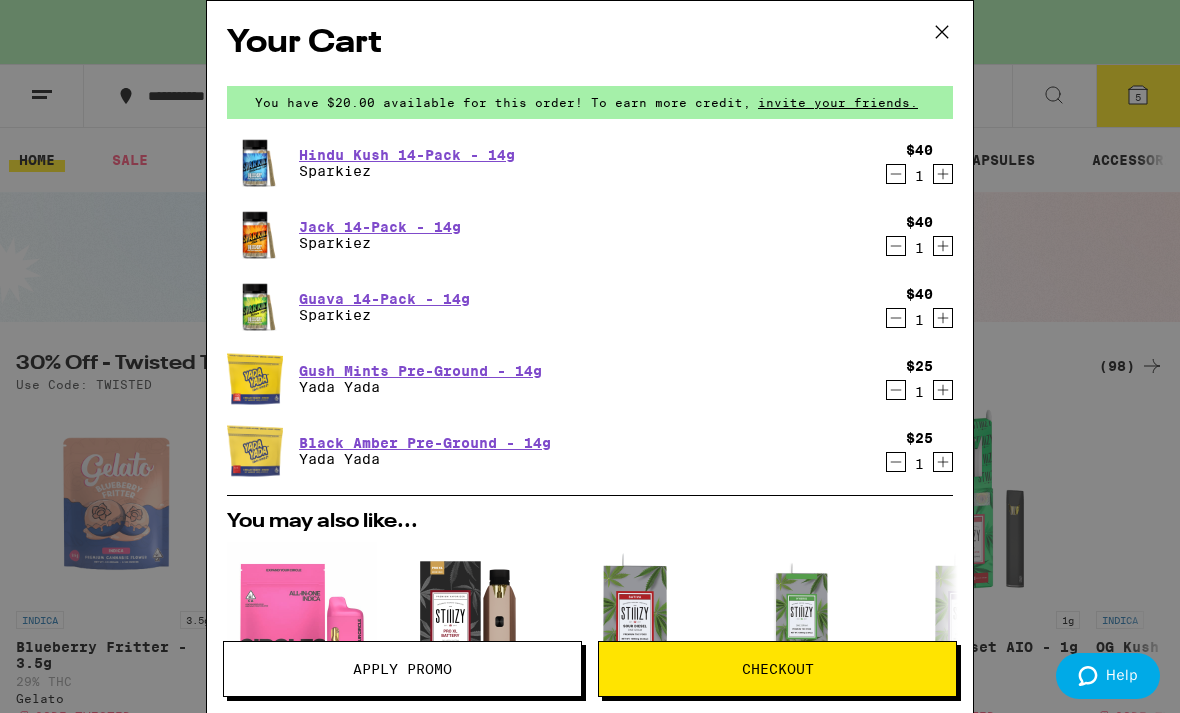 click 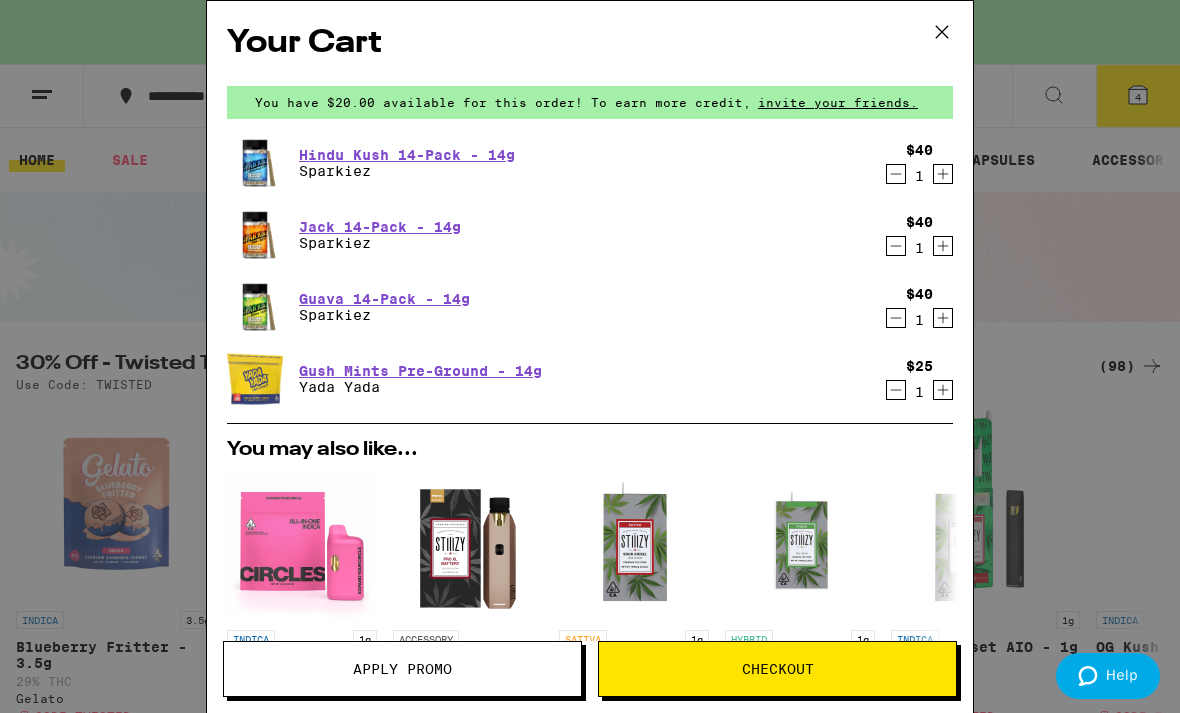 click 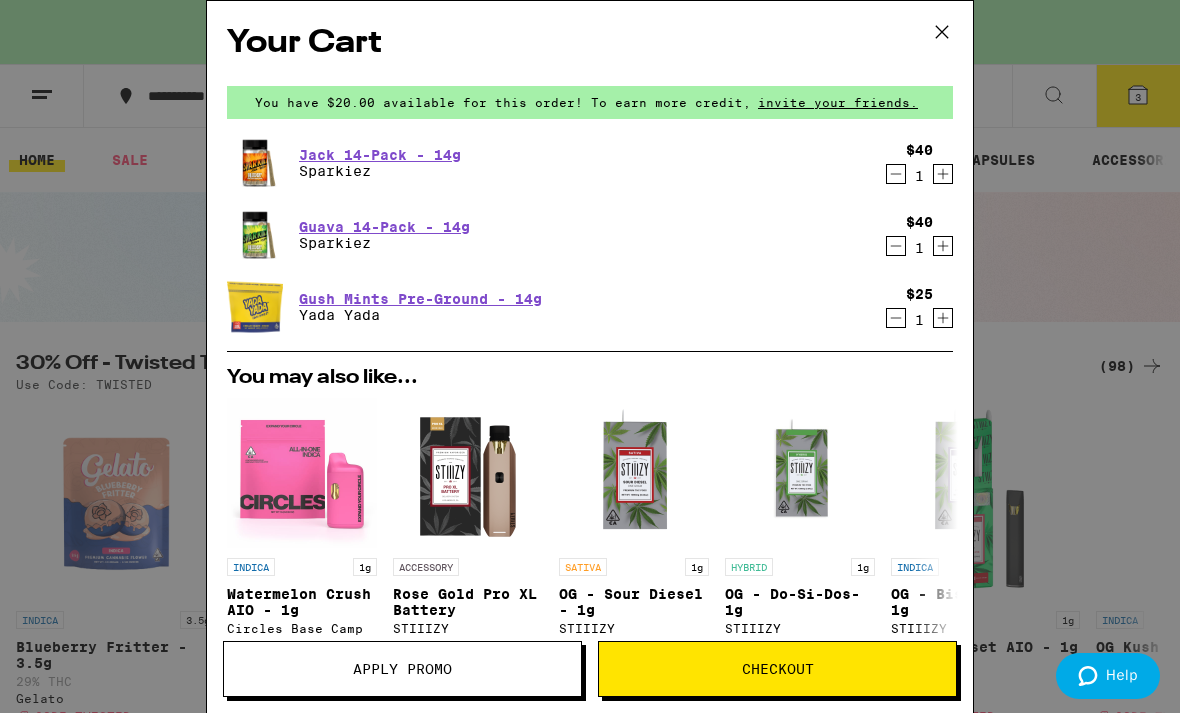 click 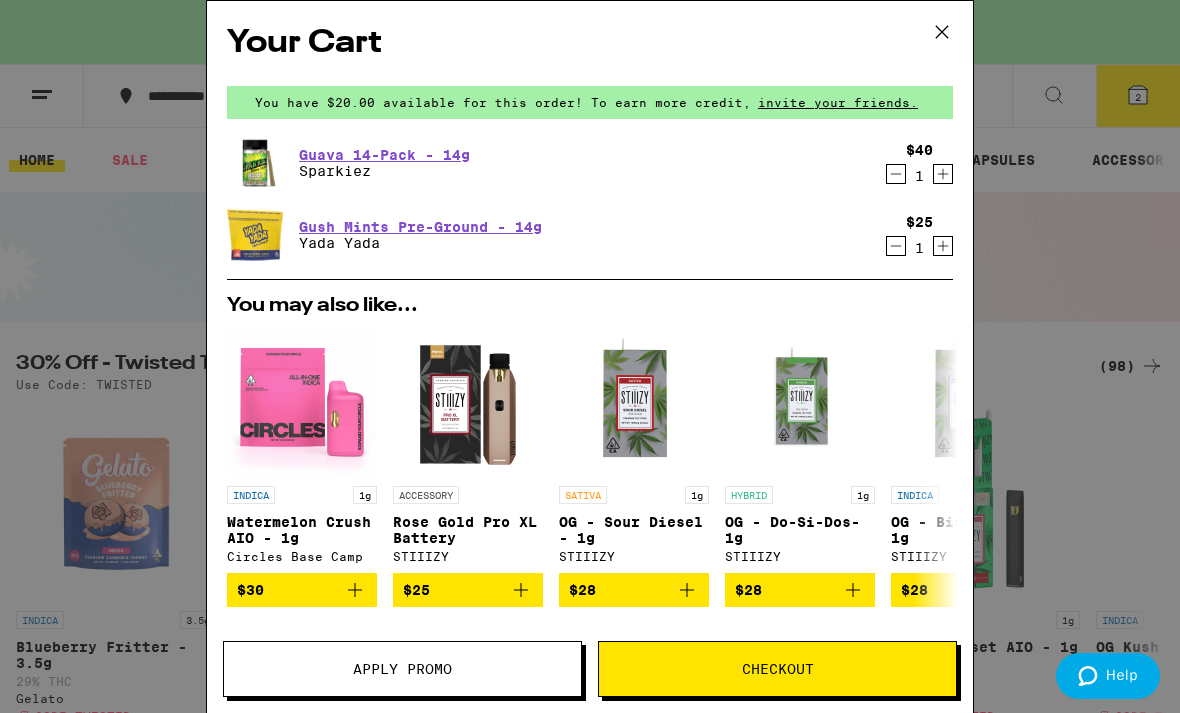 click on "Checkout" at bounding box center [778, 669] 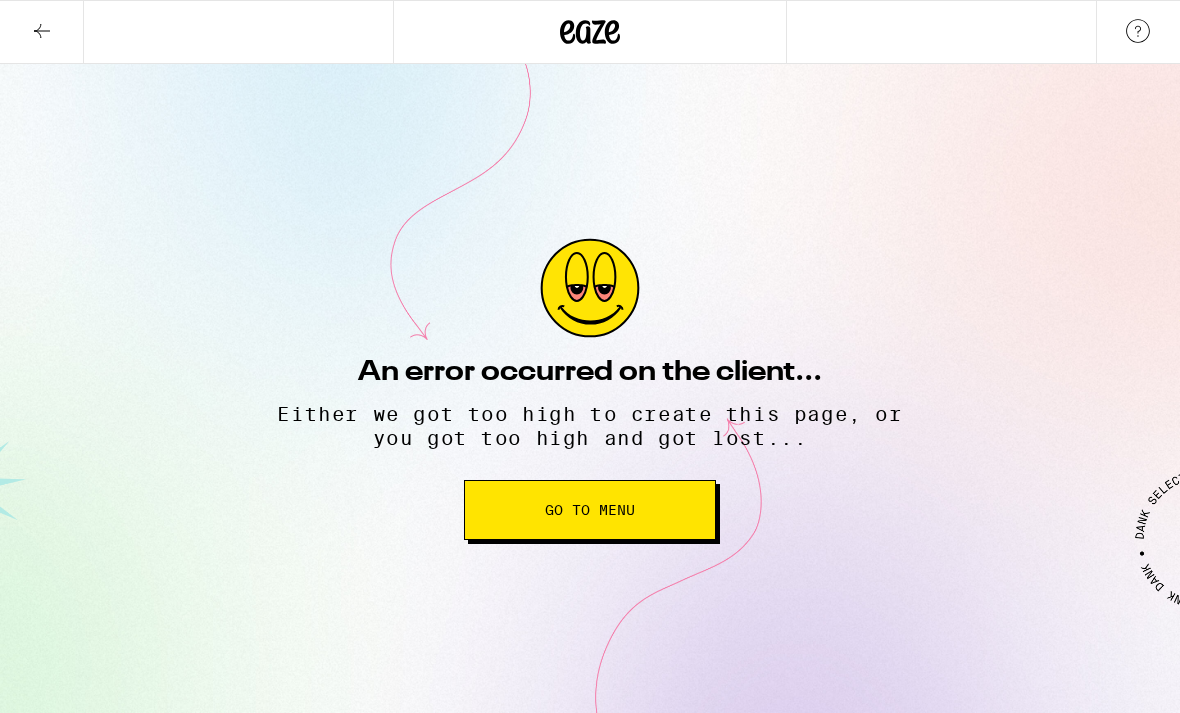 click on "Go to Menu" at bounding box center (590, 510) 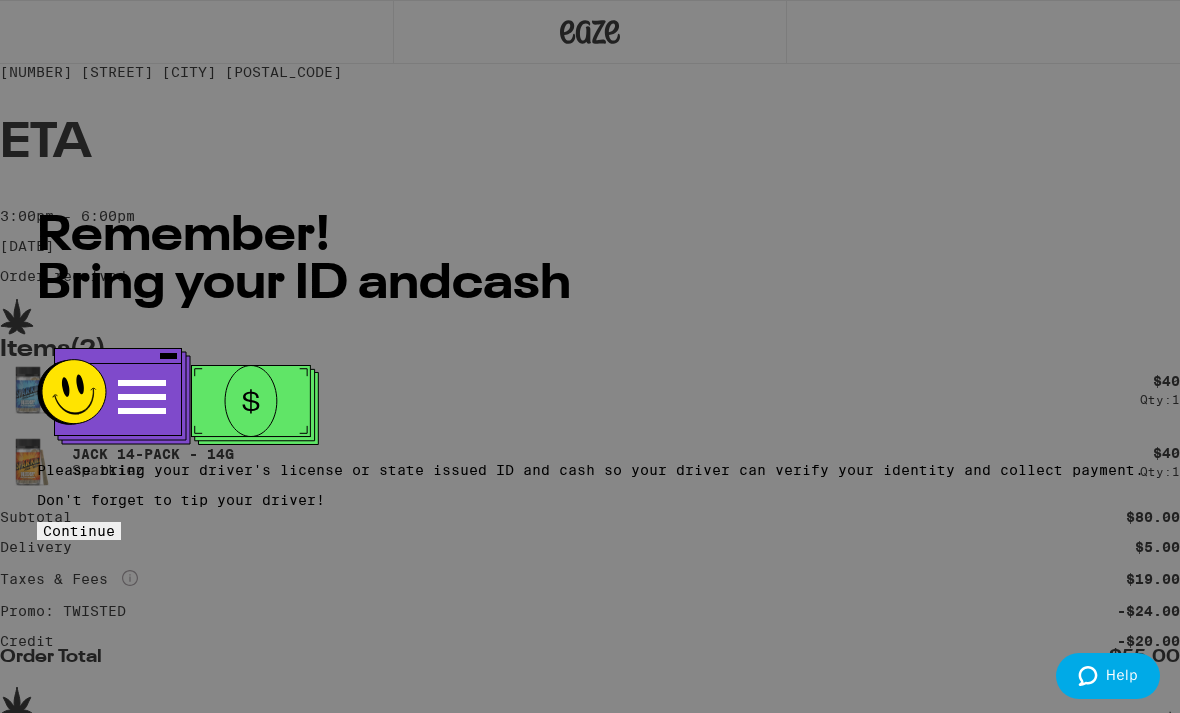 click on "Continue" at bounding box center (79, 531) 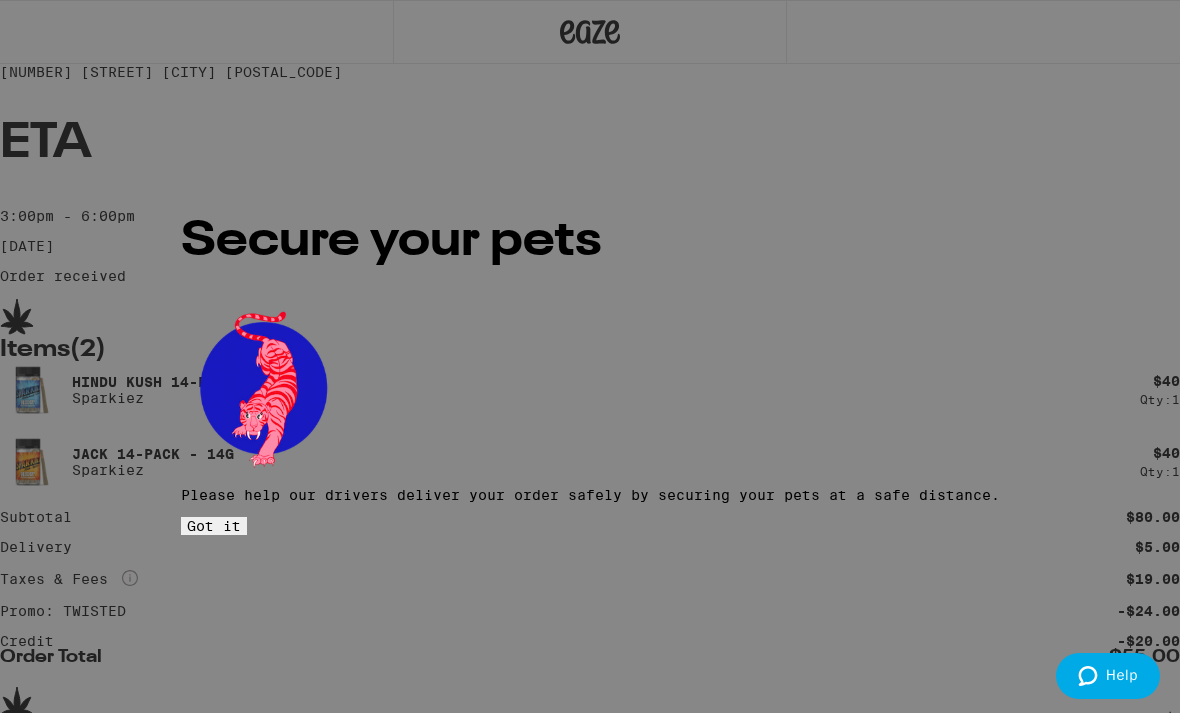 click on "Got it" at bounding box center (214, 526) 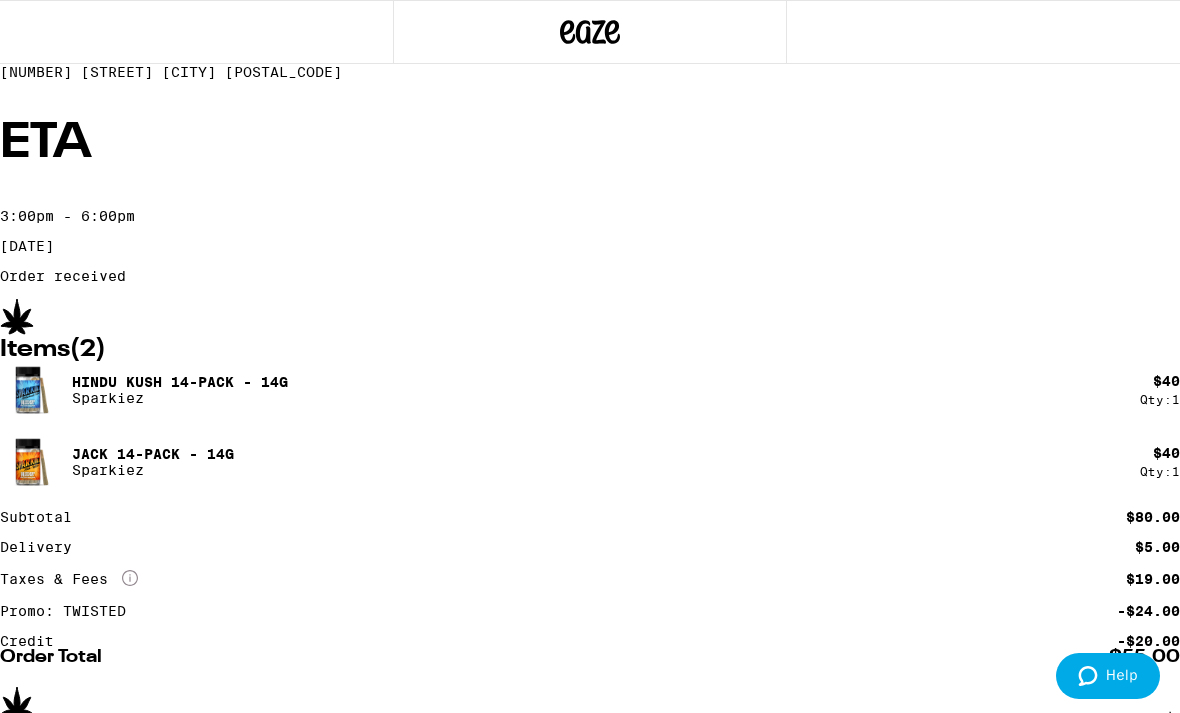 click 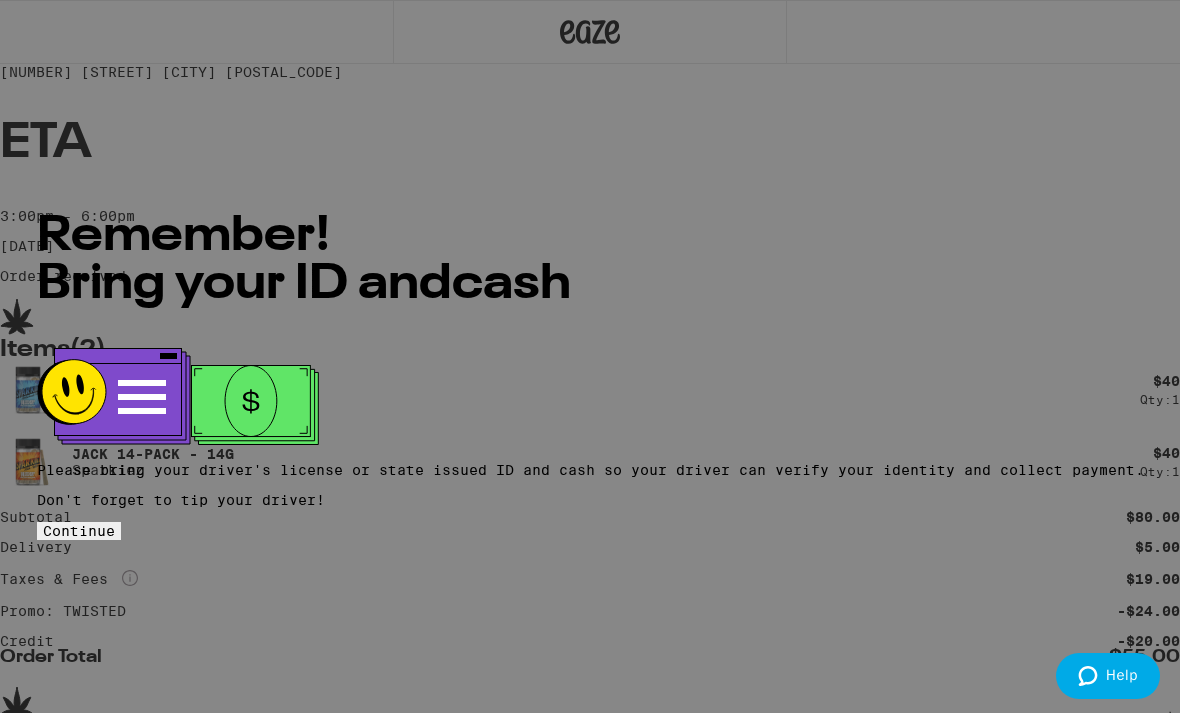 click on "Continue" at bounding box center [79, 531] 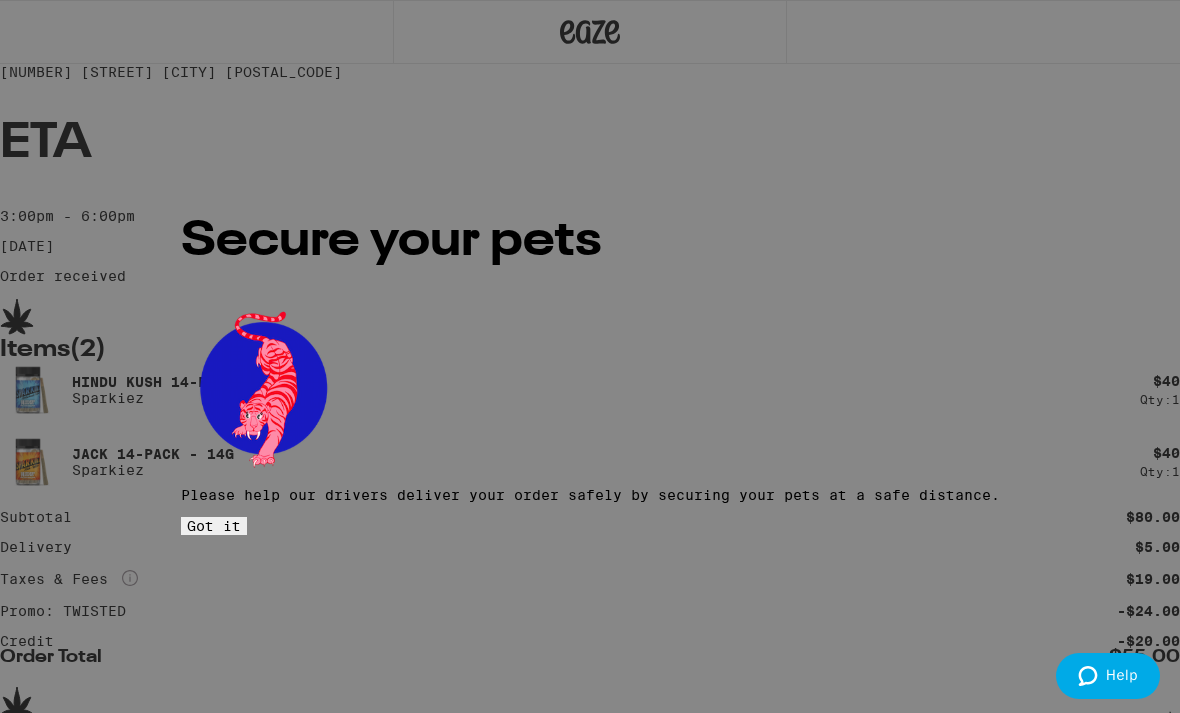 click on "Got it" at bounding box center [214, 526] 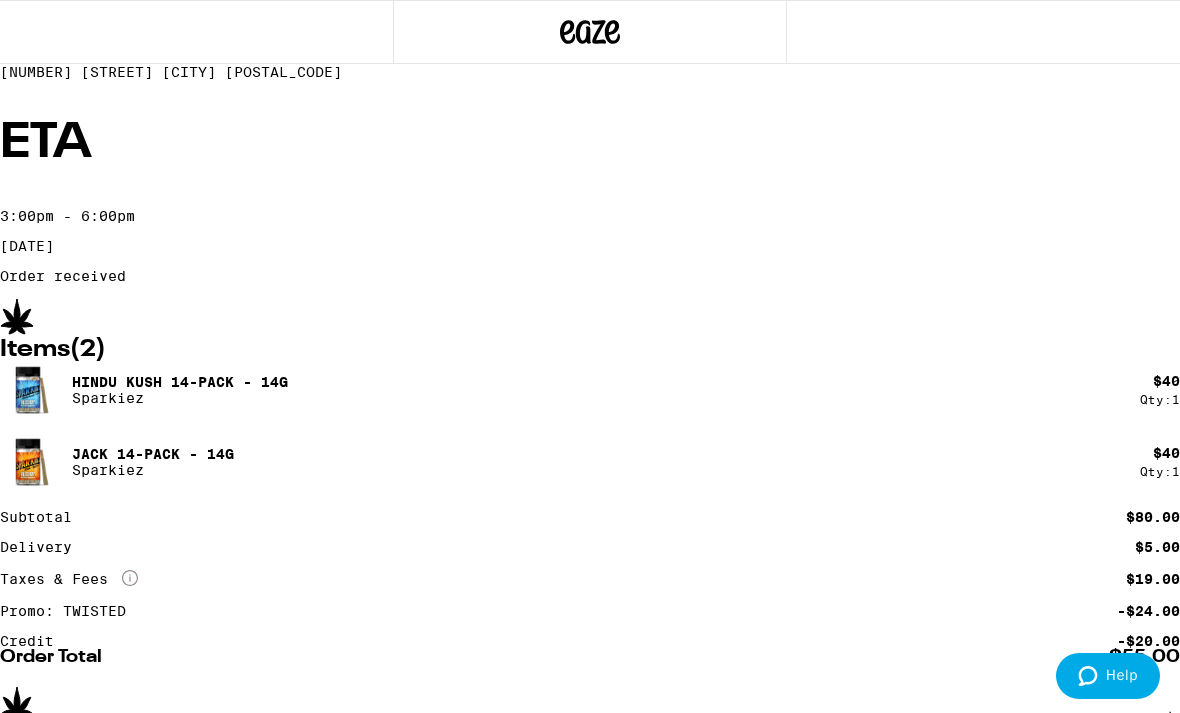 click 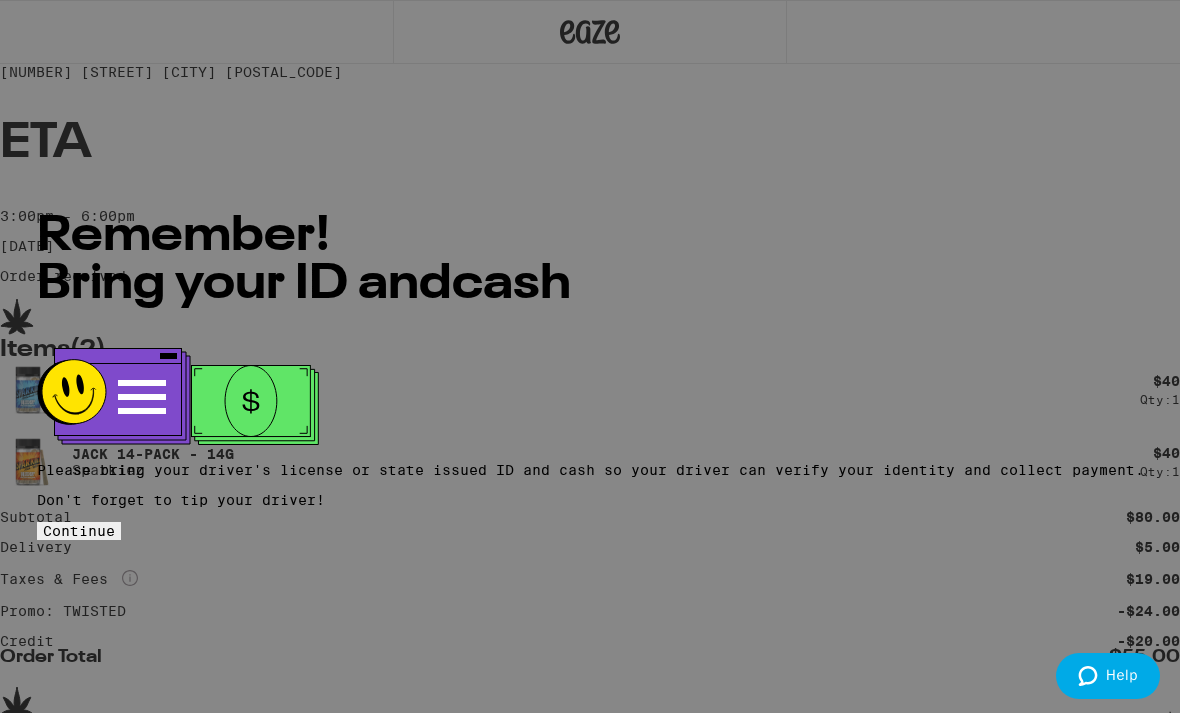 click on "Continue" at bounding box center [79, 531] 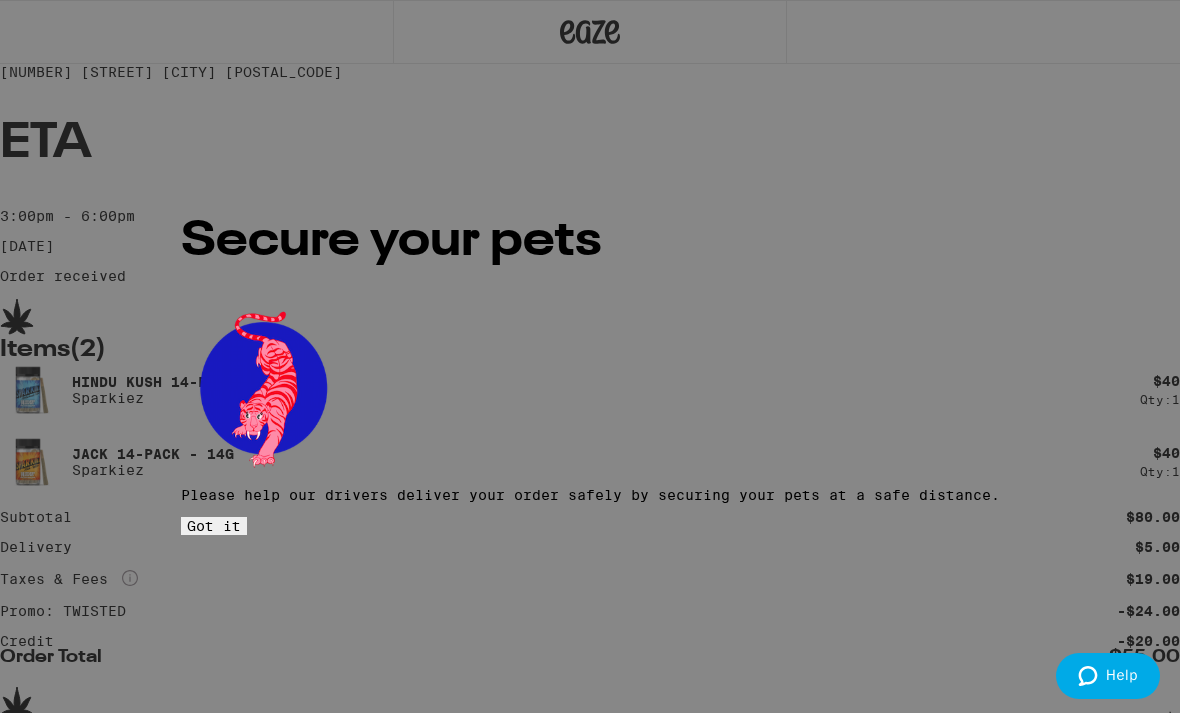 click on "Got it" at bounding box center (214, 526) 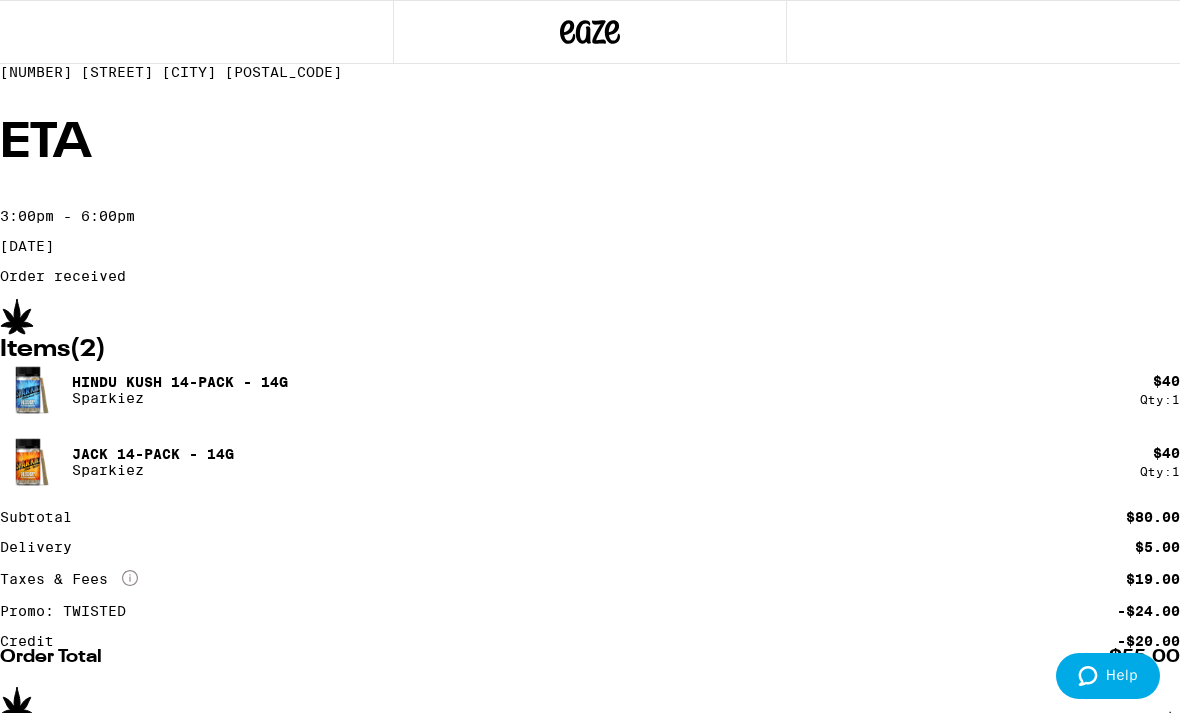click 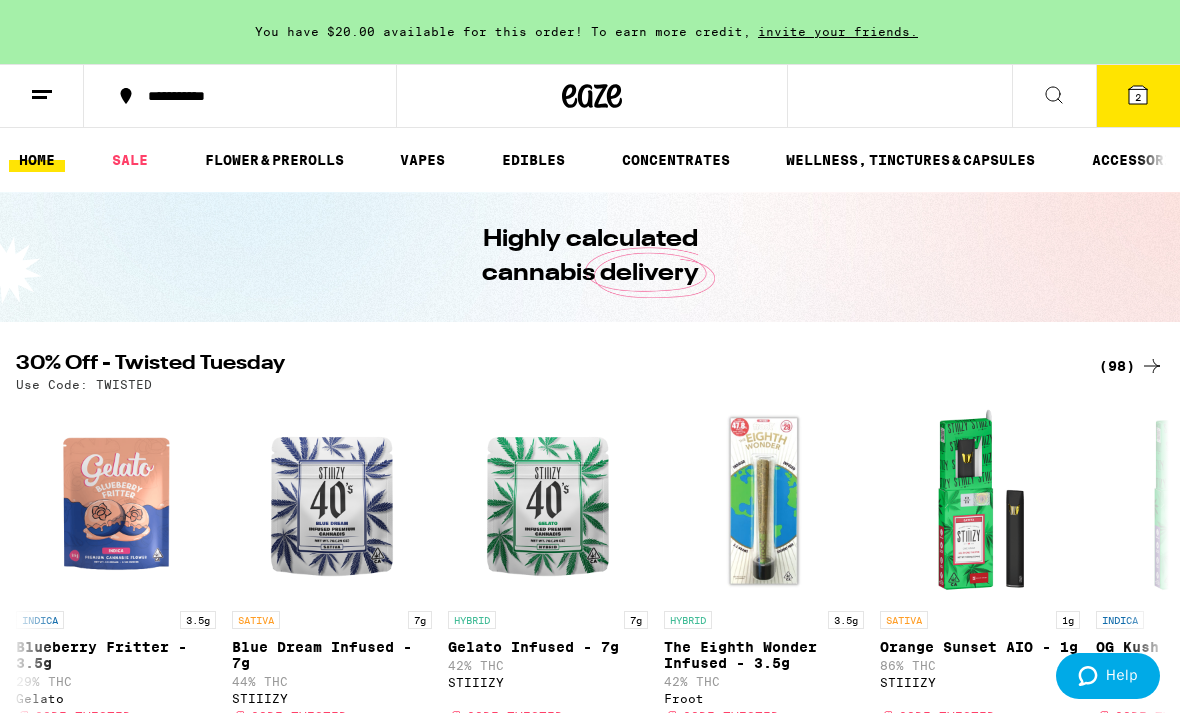 click 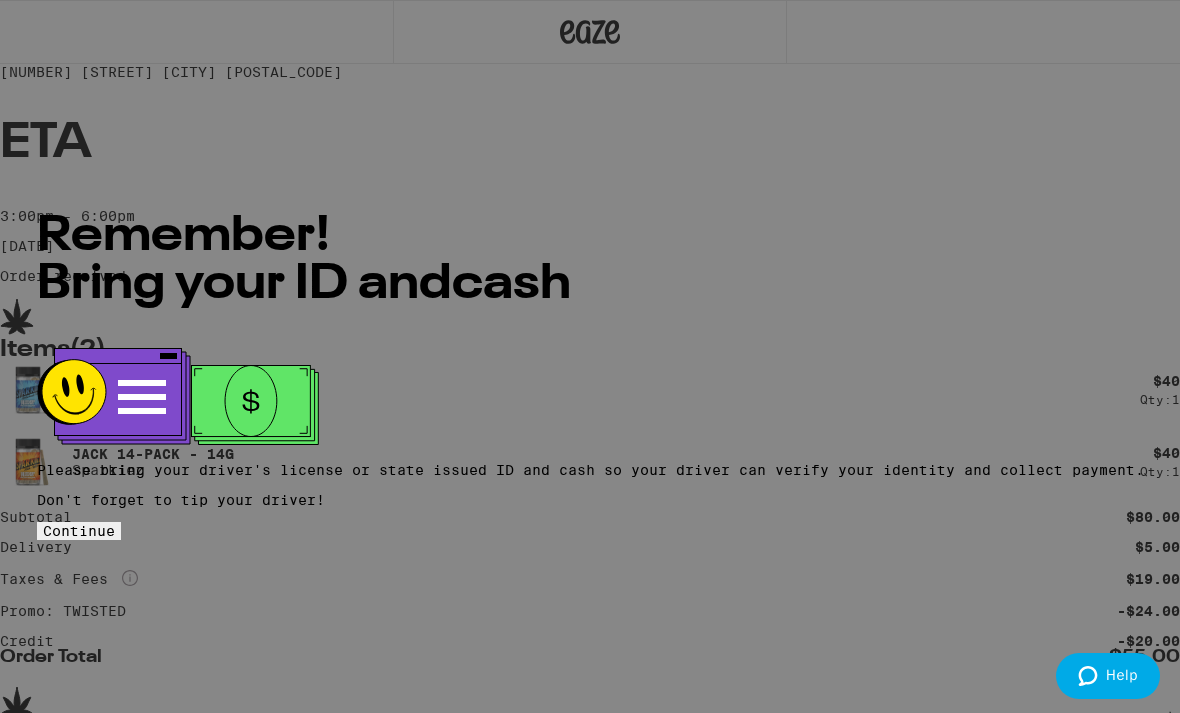 click on "Continue" at bounding box center (79, 531) 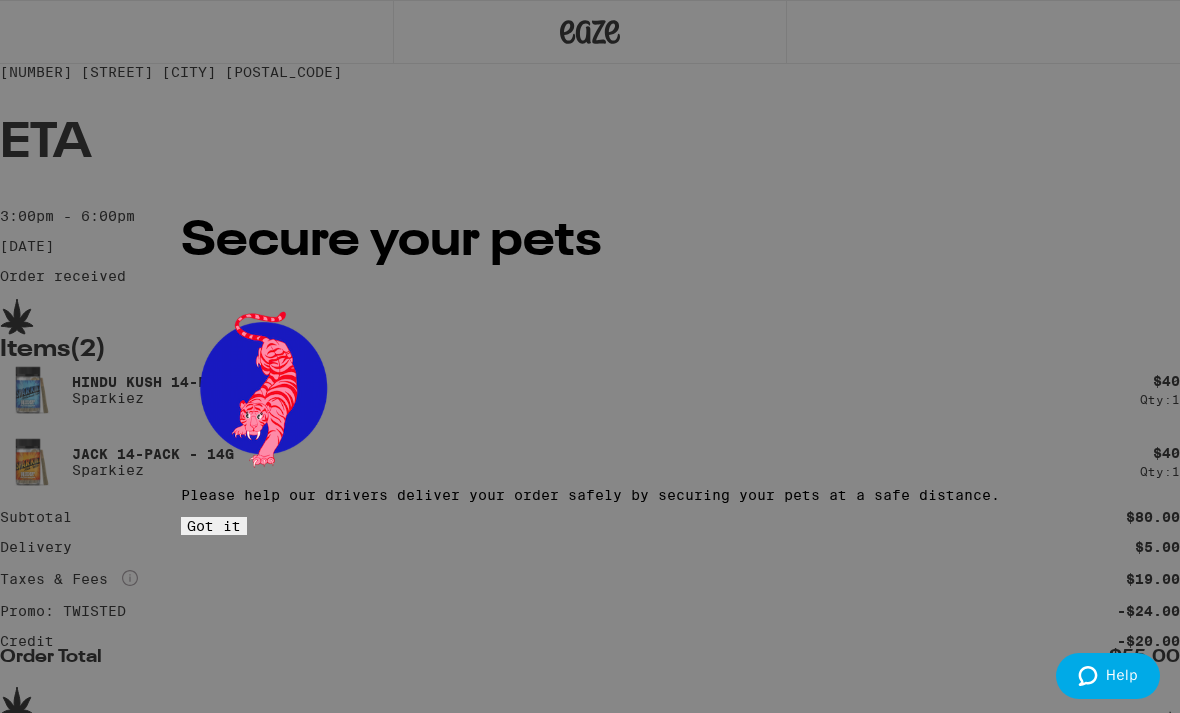 click on "Got it" at bounding box center [214, 526] 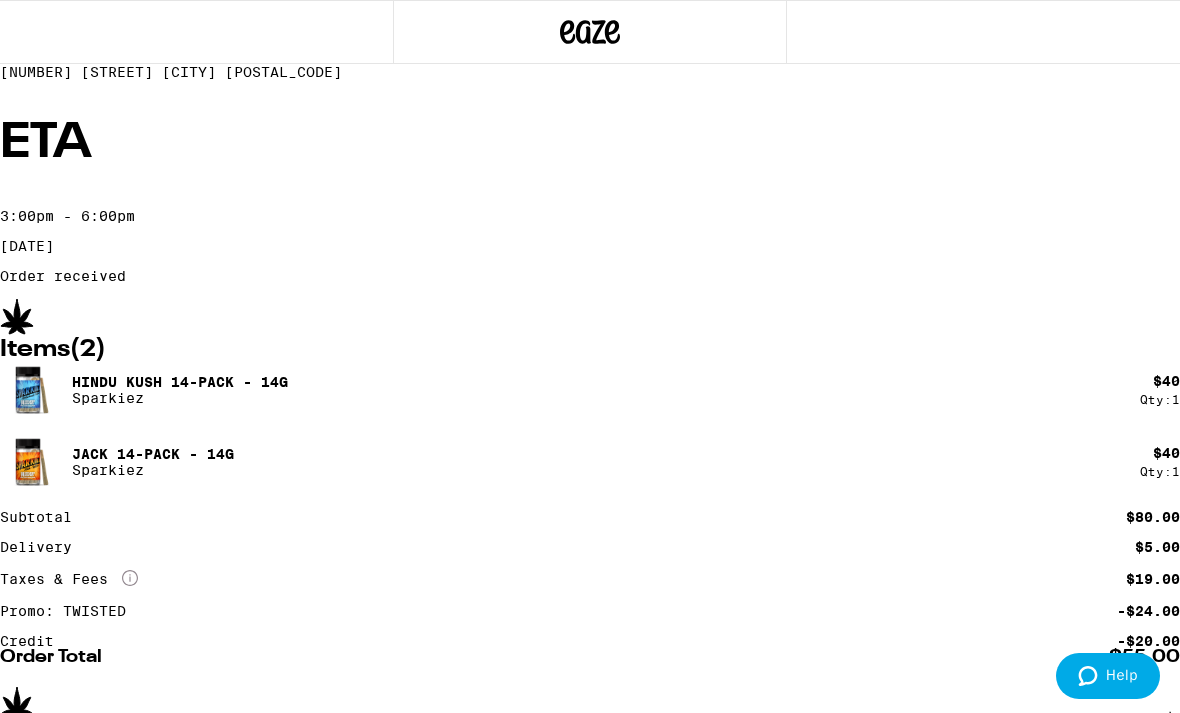 click 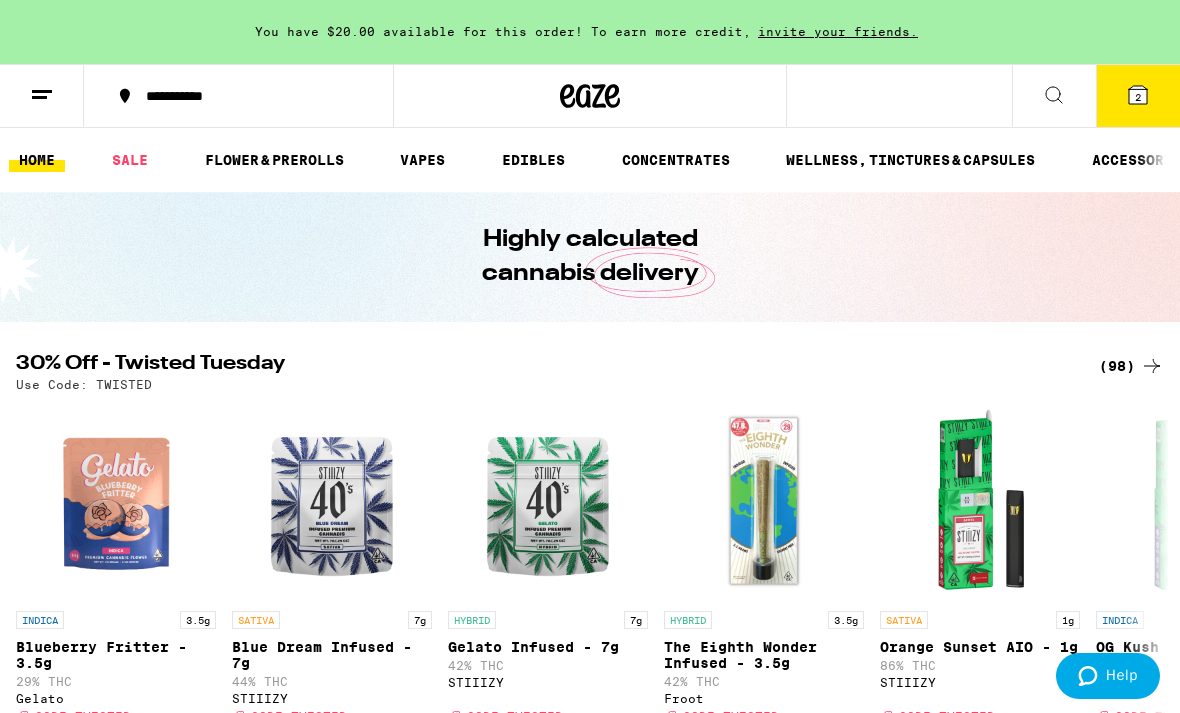 click at bounding box center [42, 96] 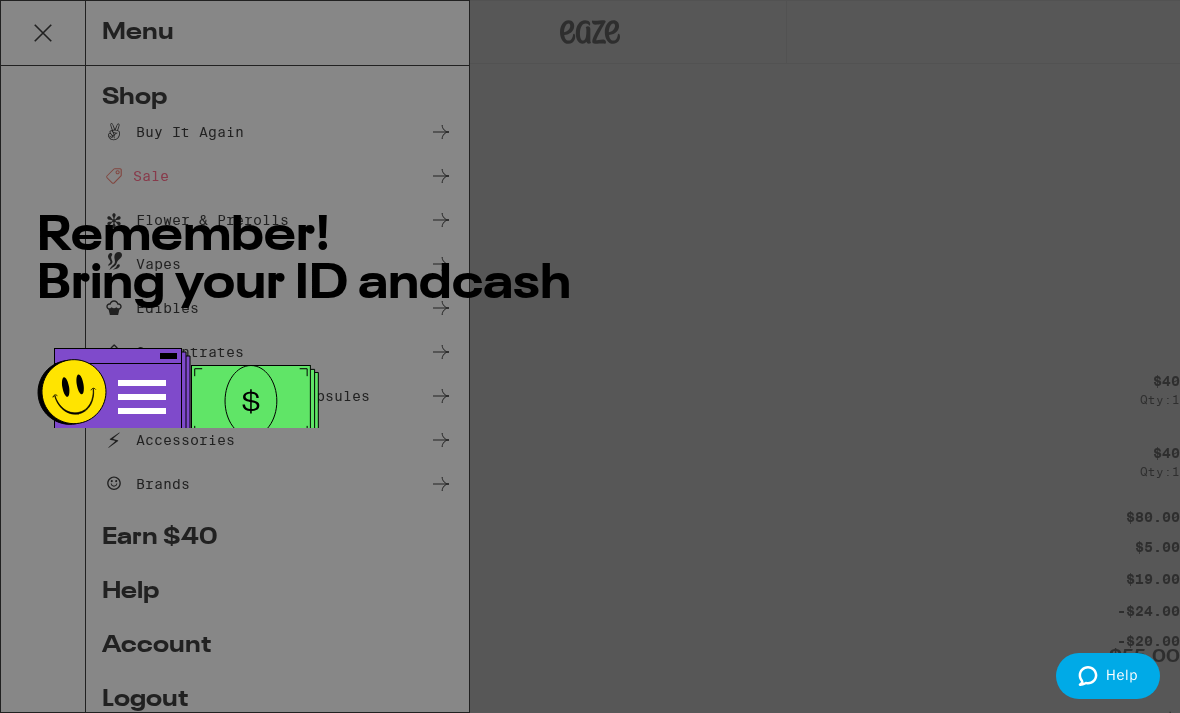 click on "Remember! Bring your ID and  cash Please bring your driver's license or state issued ID and cash so your driver can verify your identity and collect payment. Don't forget to tip your driver! Continue" at bounding box center [590, 356] 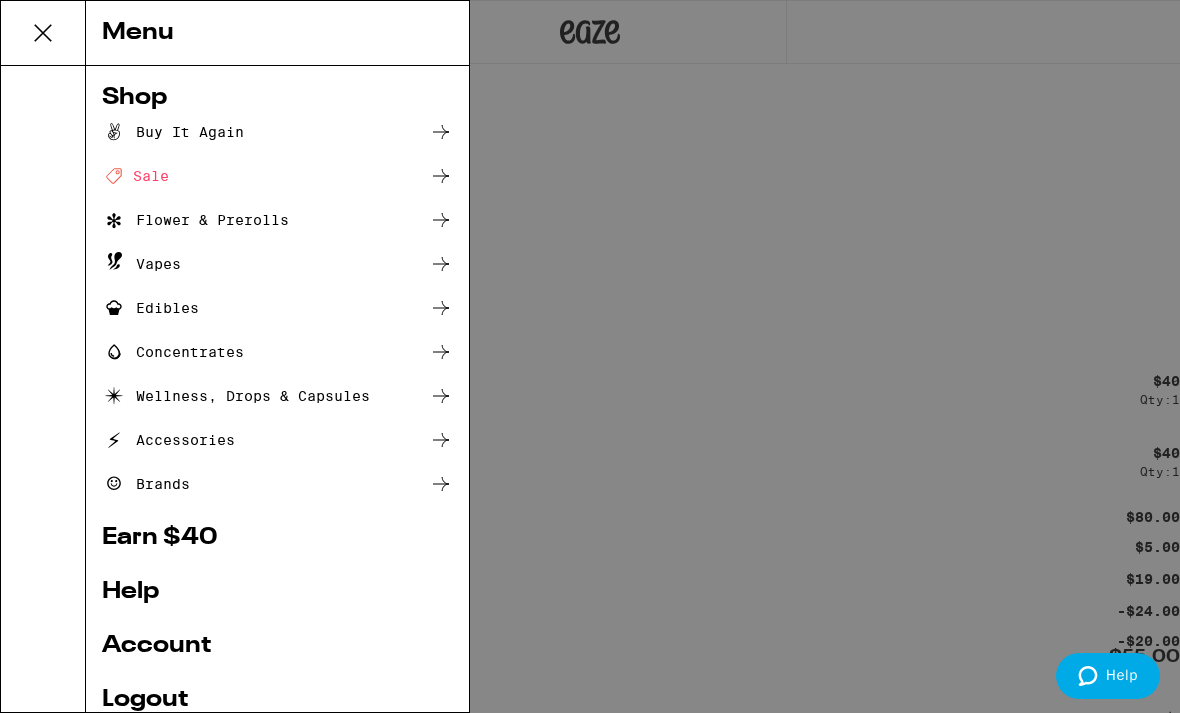 click on "Logout" at bounding box center [277, 700] 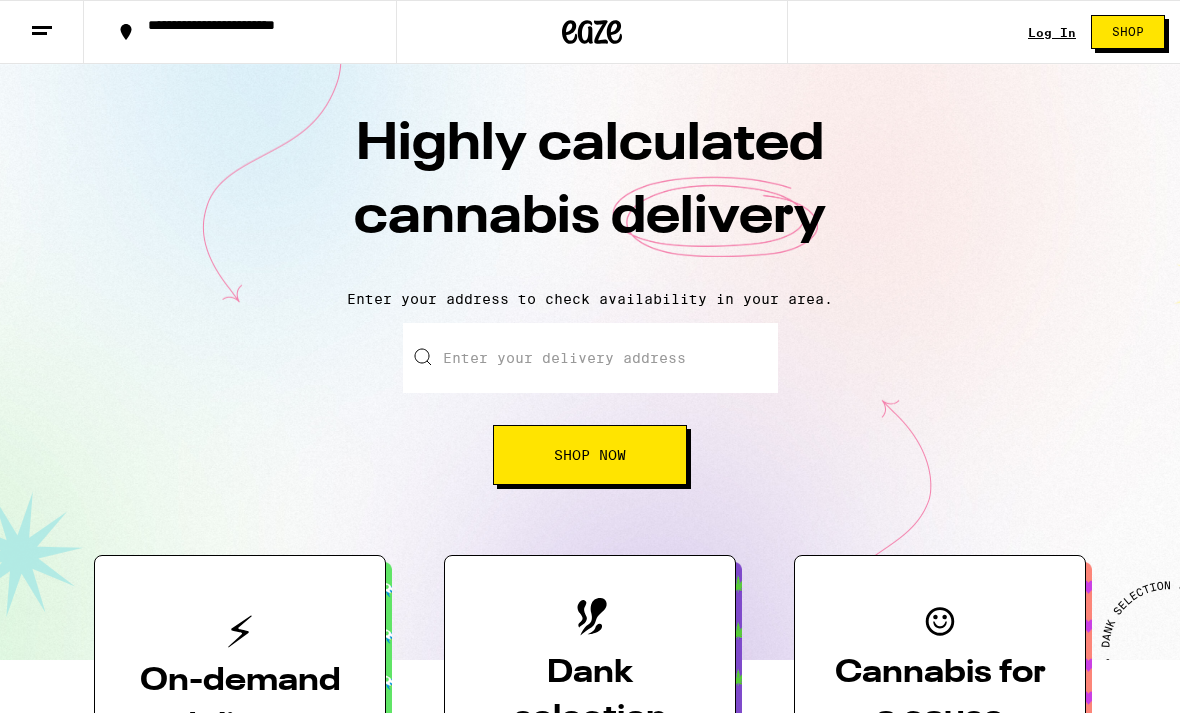 click on "Log In" at bounding box center [1052, 32] 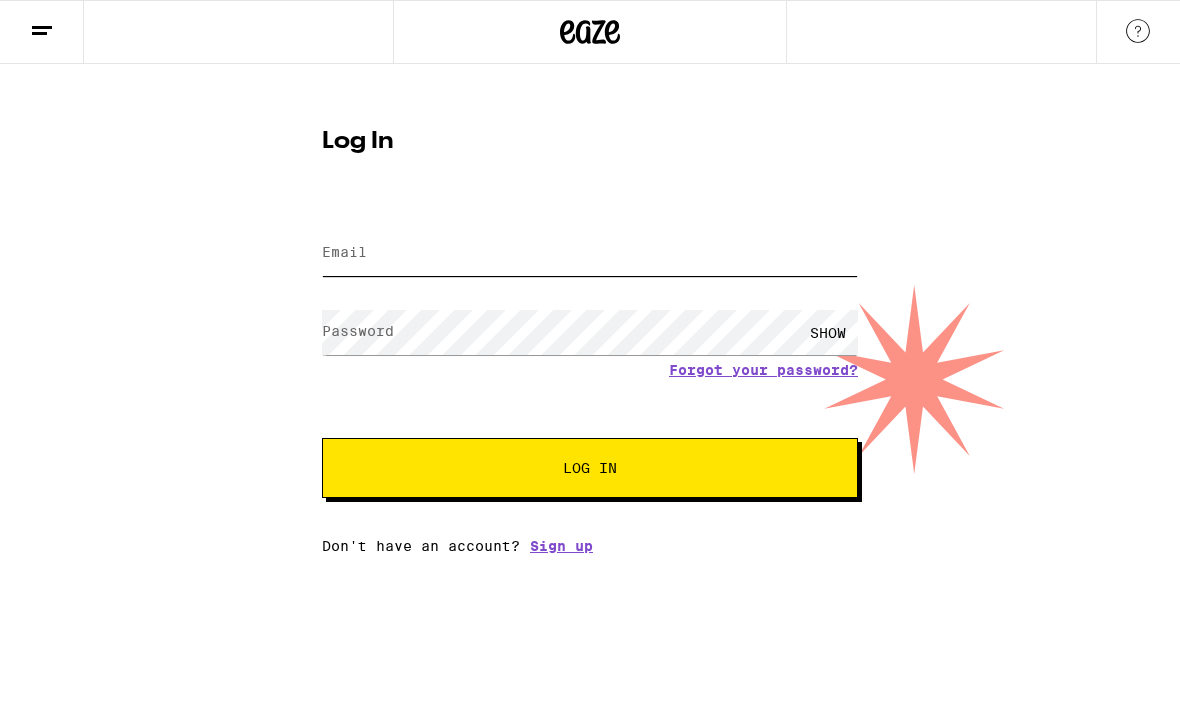 type on "[EMAIL]" 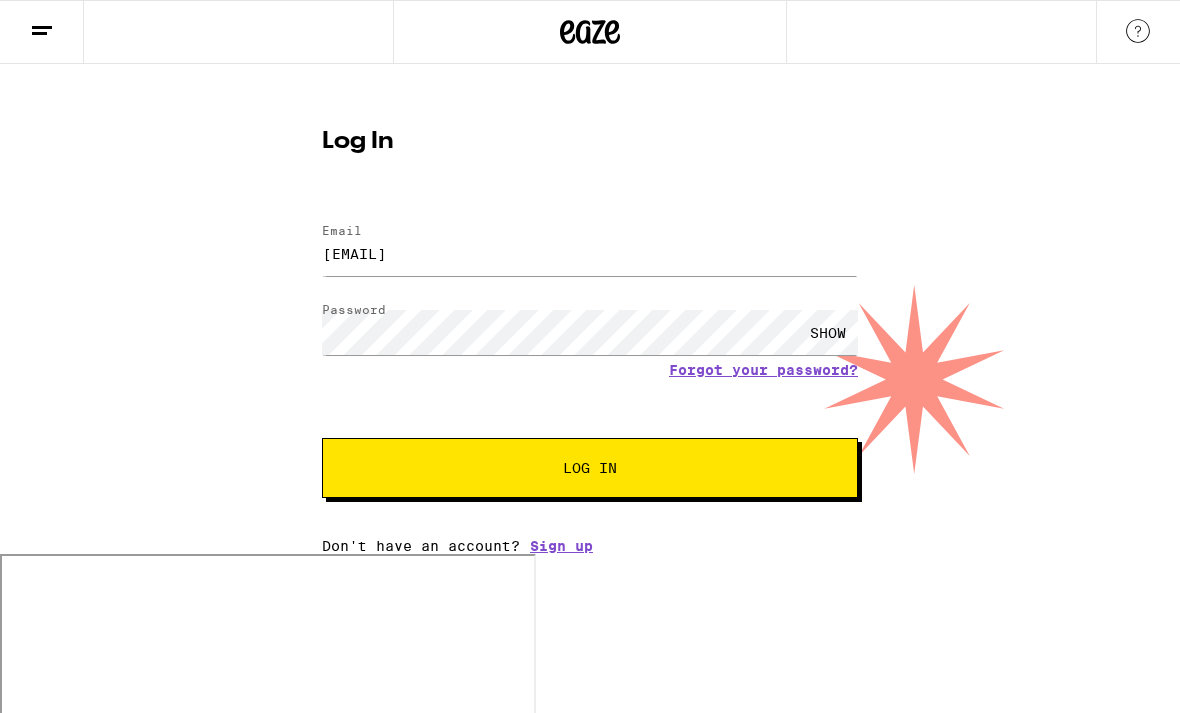 click on "Log In" at bounding box center [590, 142] 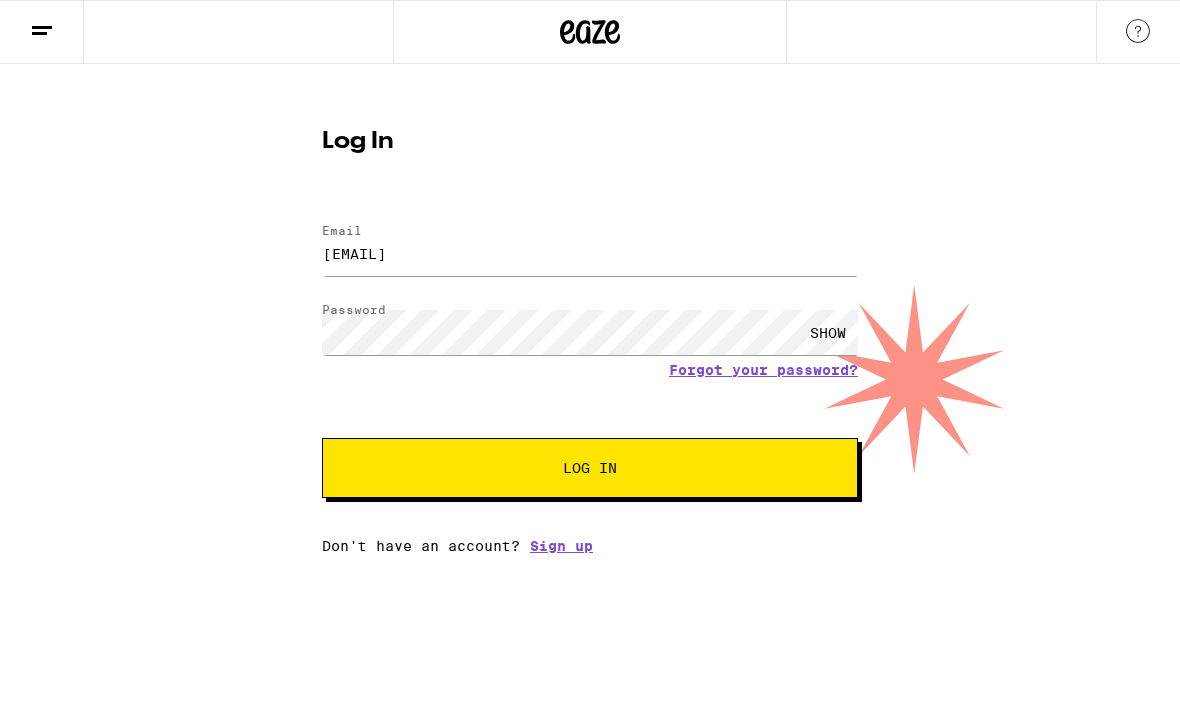 click on "Log In" at bounding box center (590, 468) 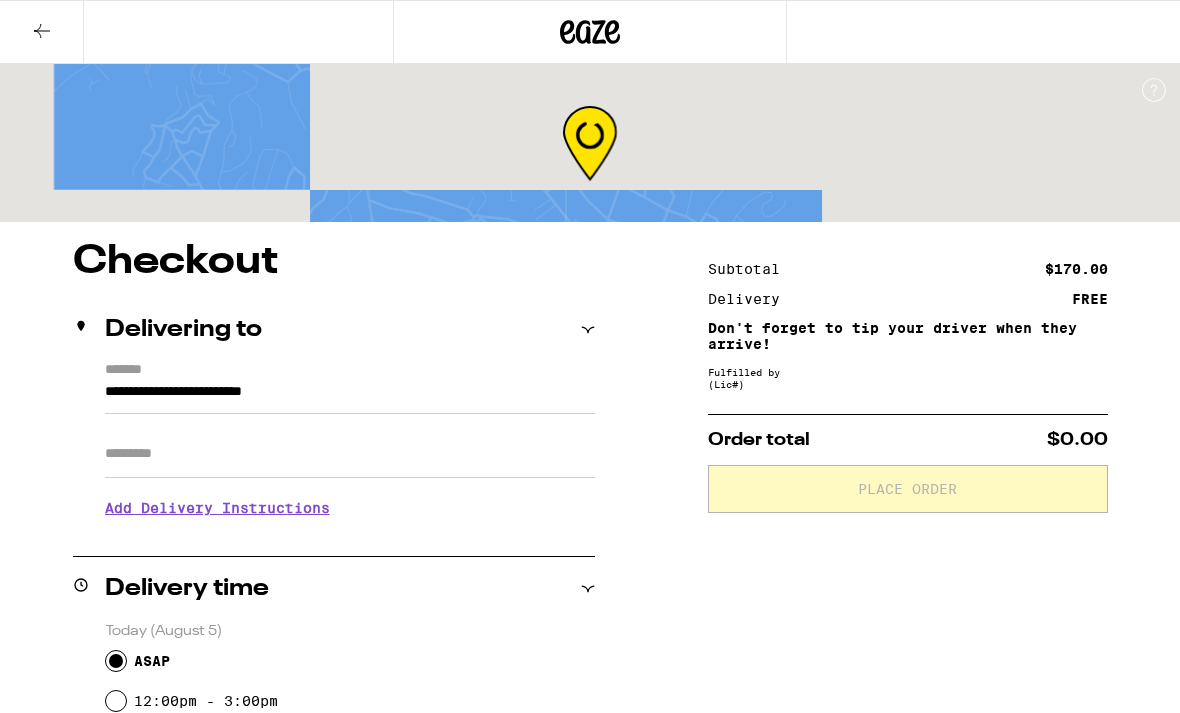 scroll, scrollTop: 0, scrollLeft: 0, axis: both 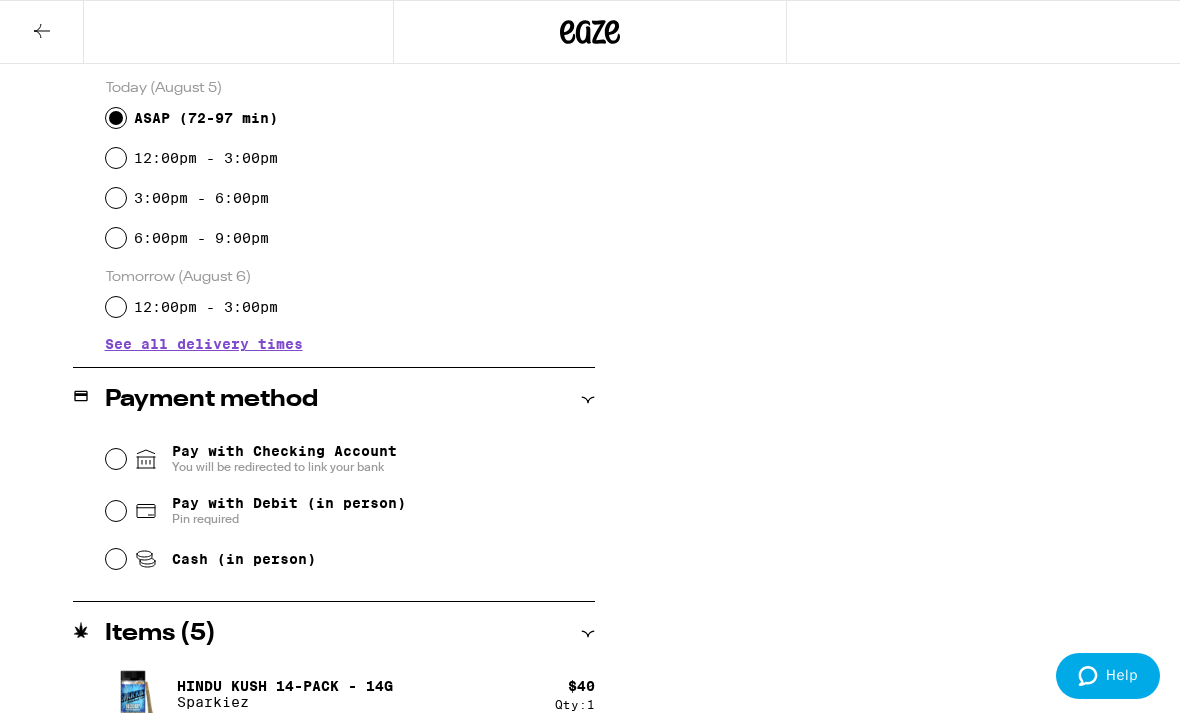 click on "Cash (in person)" at bounding box center [116, 559] 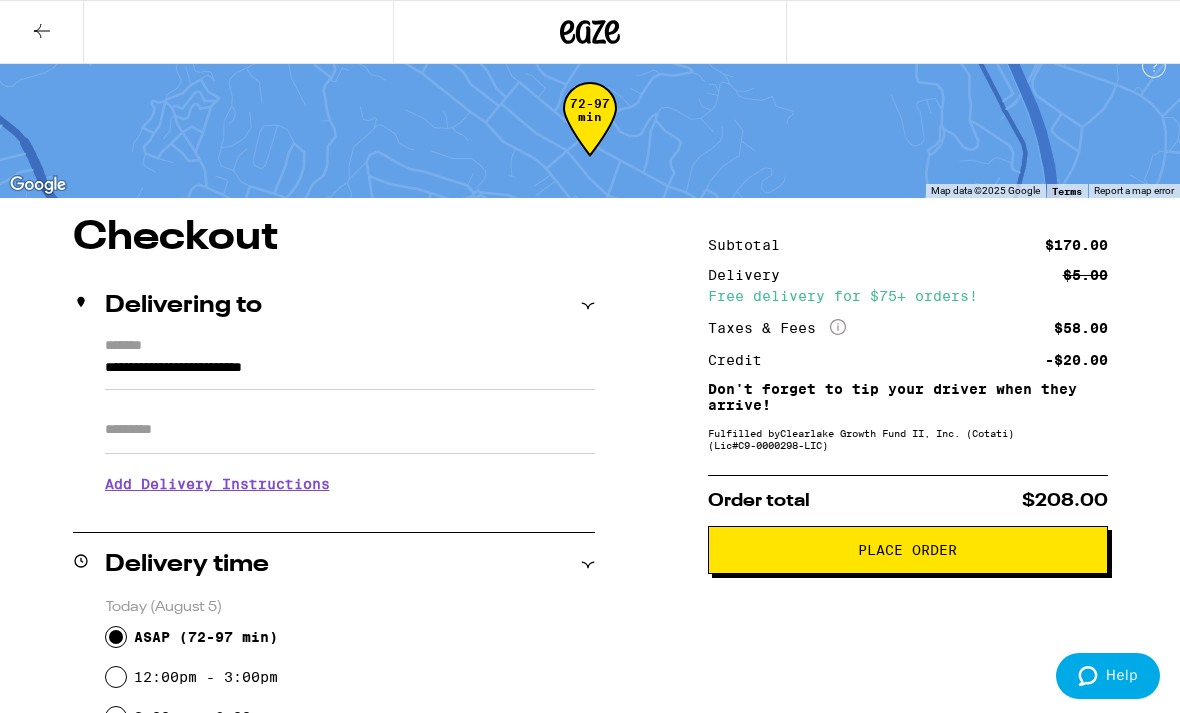 scroll, scrollTop: 20, scrollLeft: 0, axis: vertical 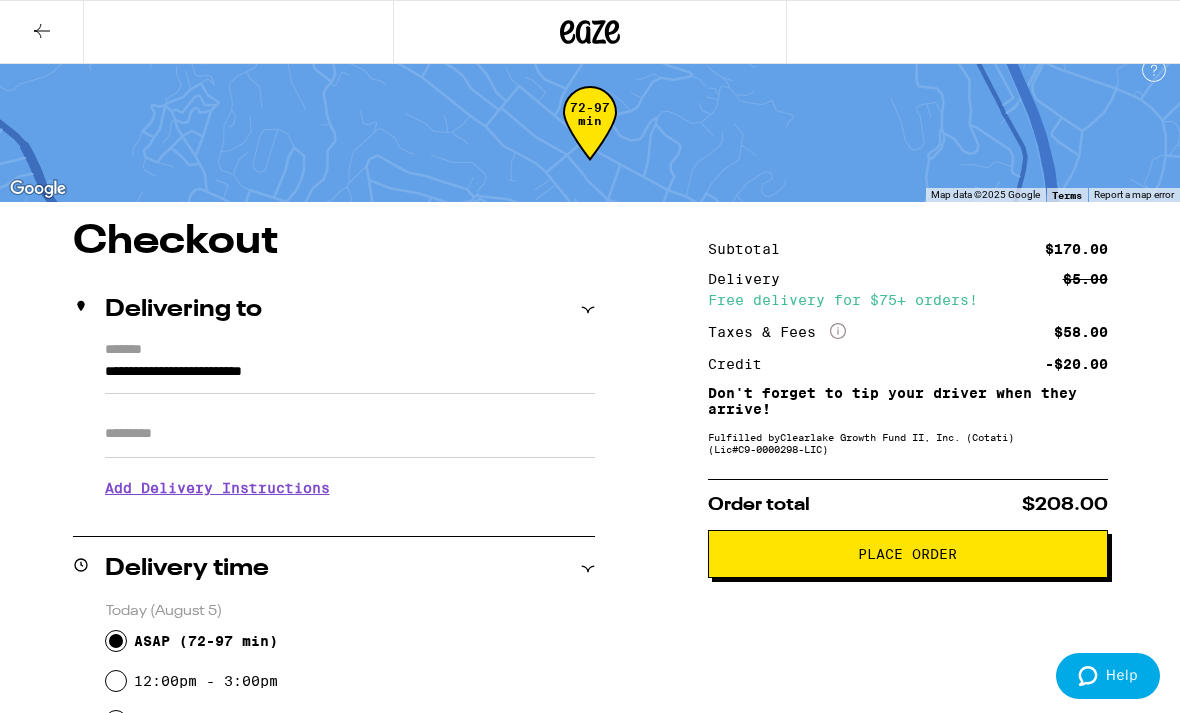 click 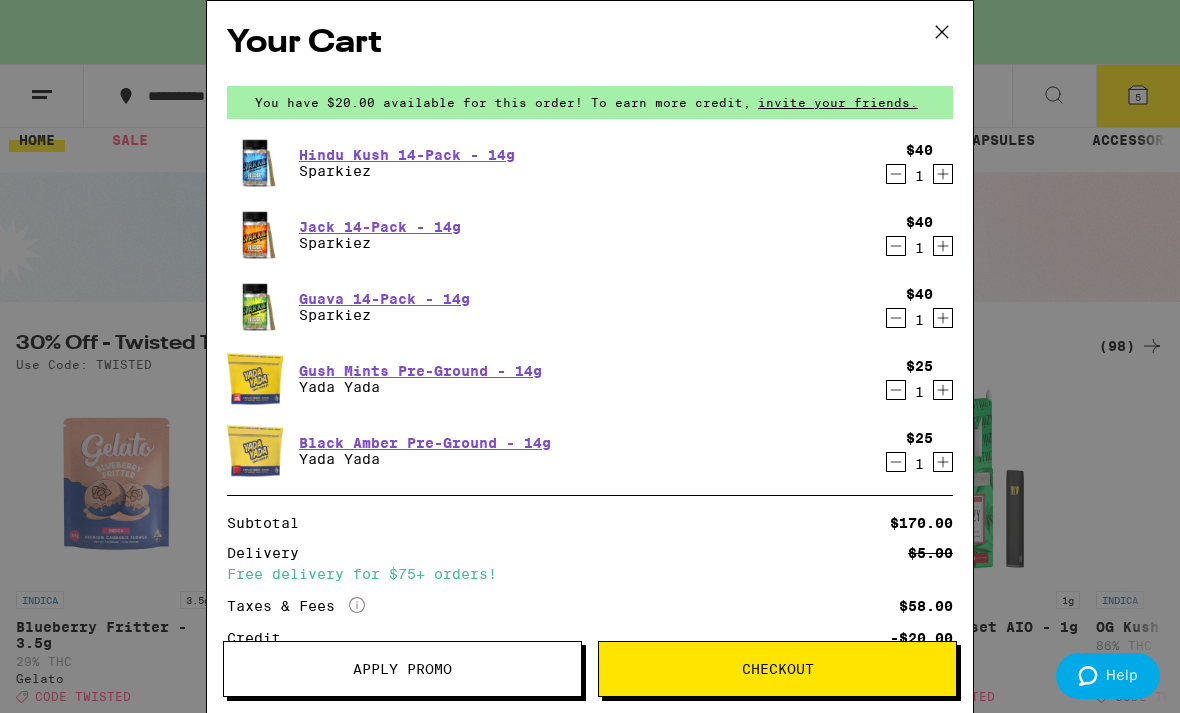 scroll, scrollTop: 0, scrollLeft: 0, axis: both 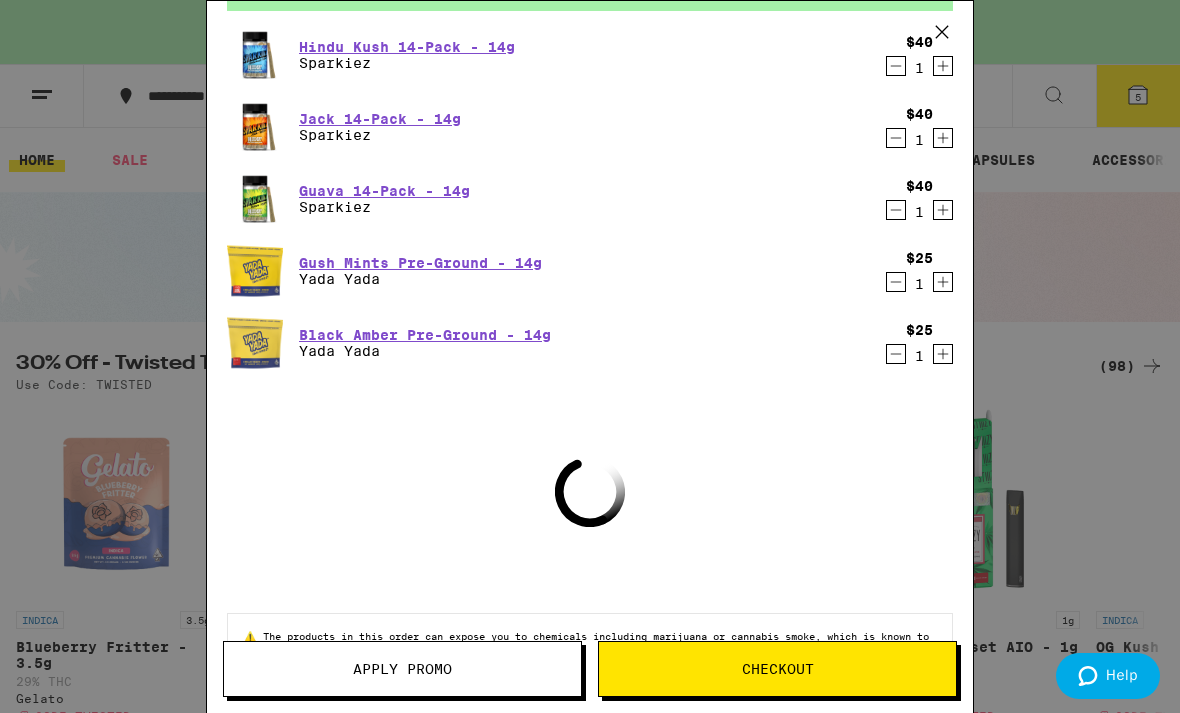 click 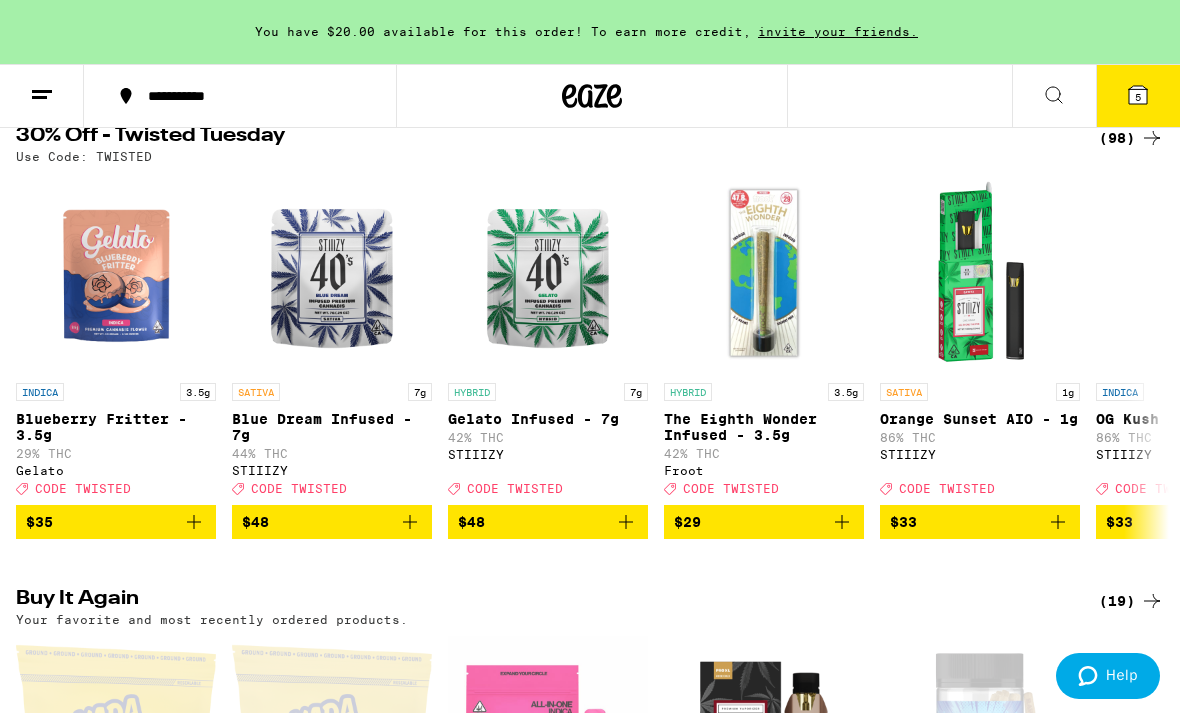 scroll, scrollTop: 230, scrollLeft: 0, axis: vertical 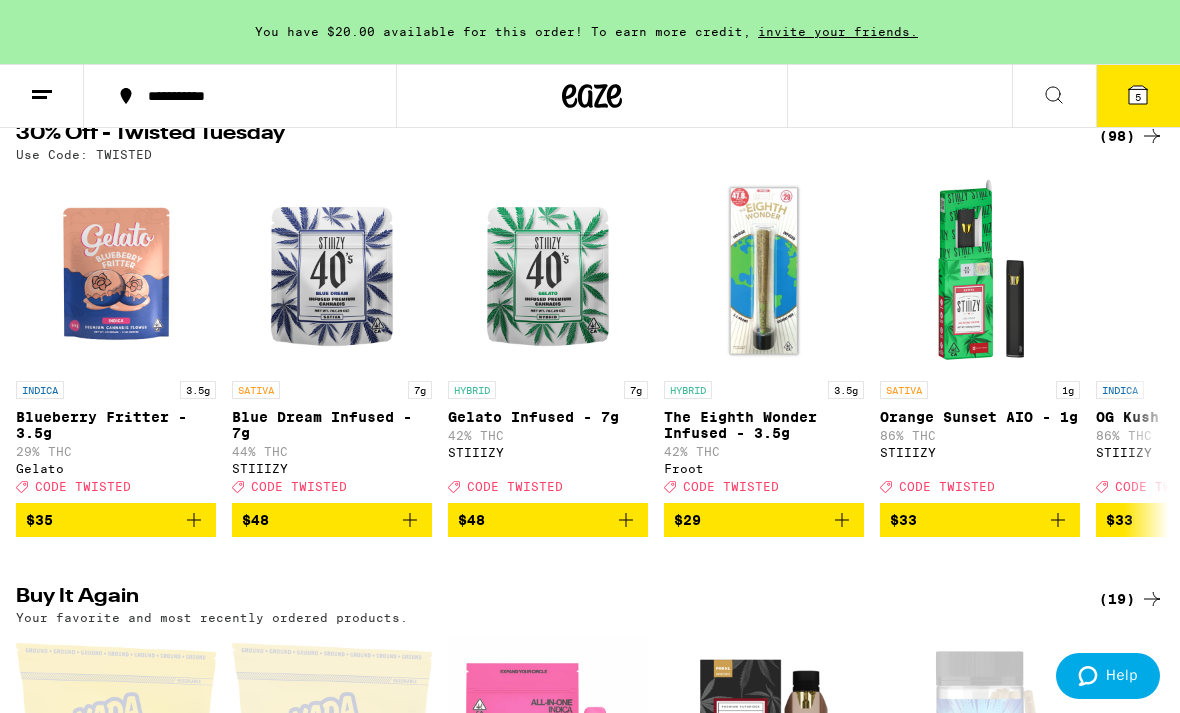 click 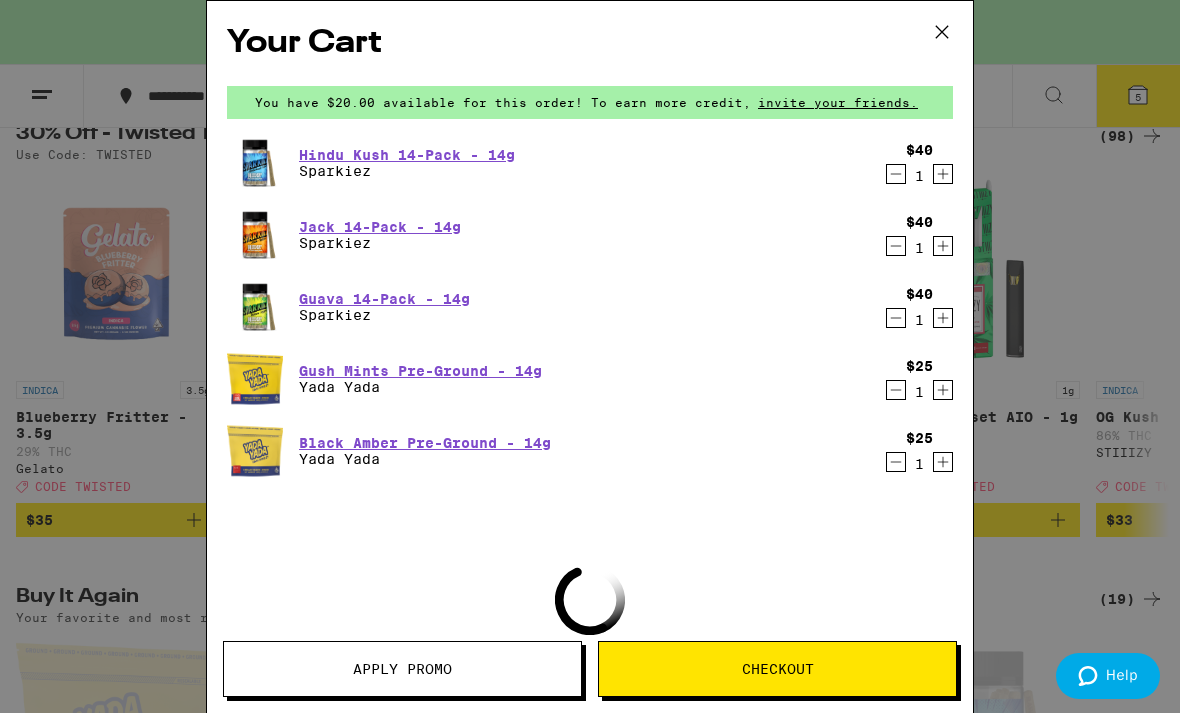 click on "Apply Promo" at bounding box center (402, 669) 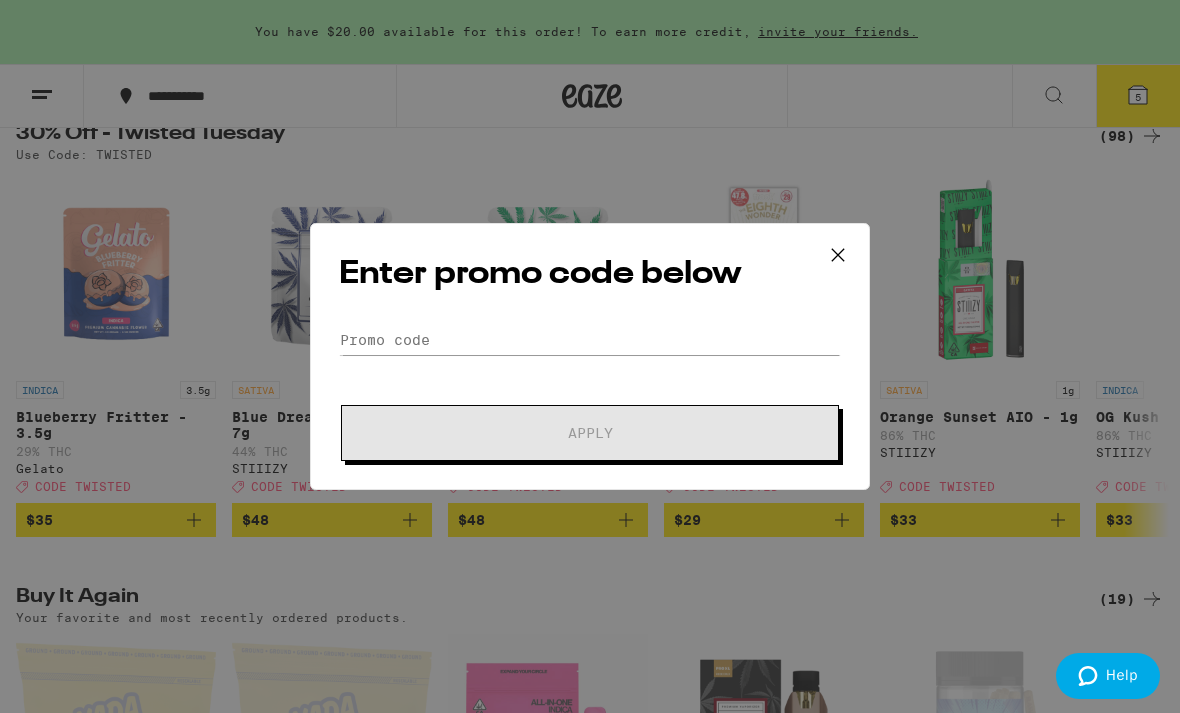 scroll, scrollTop: 0, scrollLeft: 0, axis: both 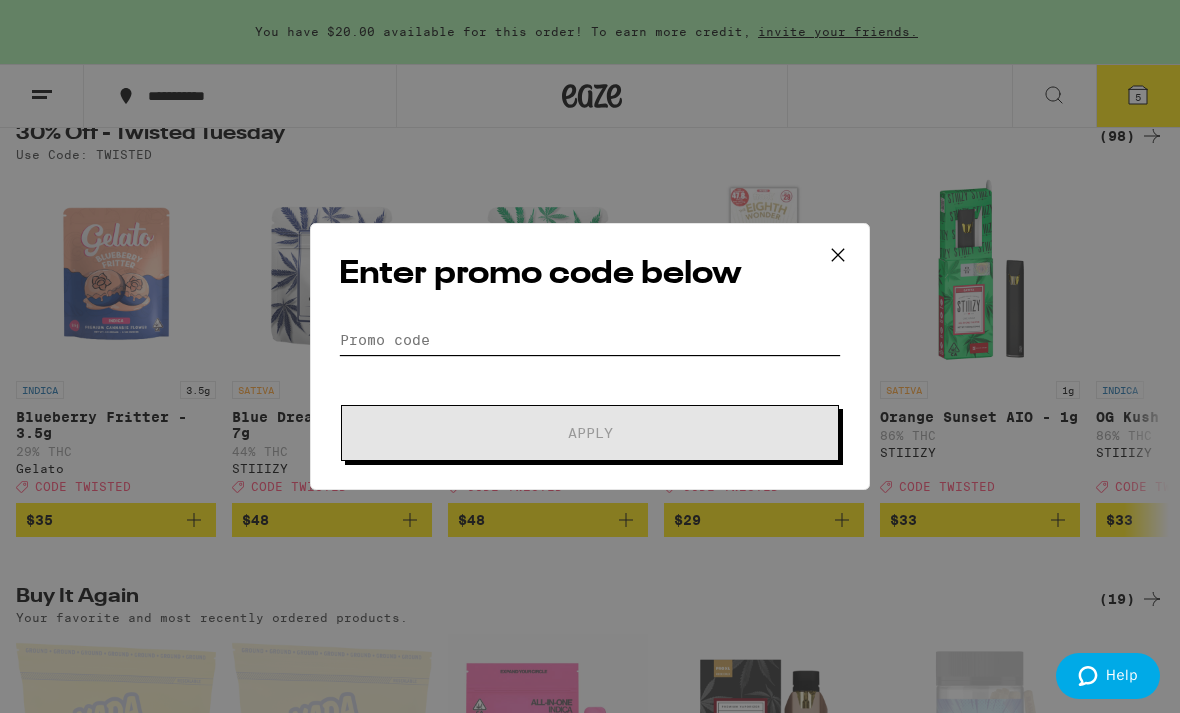 click on "Promo Code" at bounding box center (590, 340) 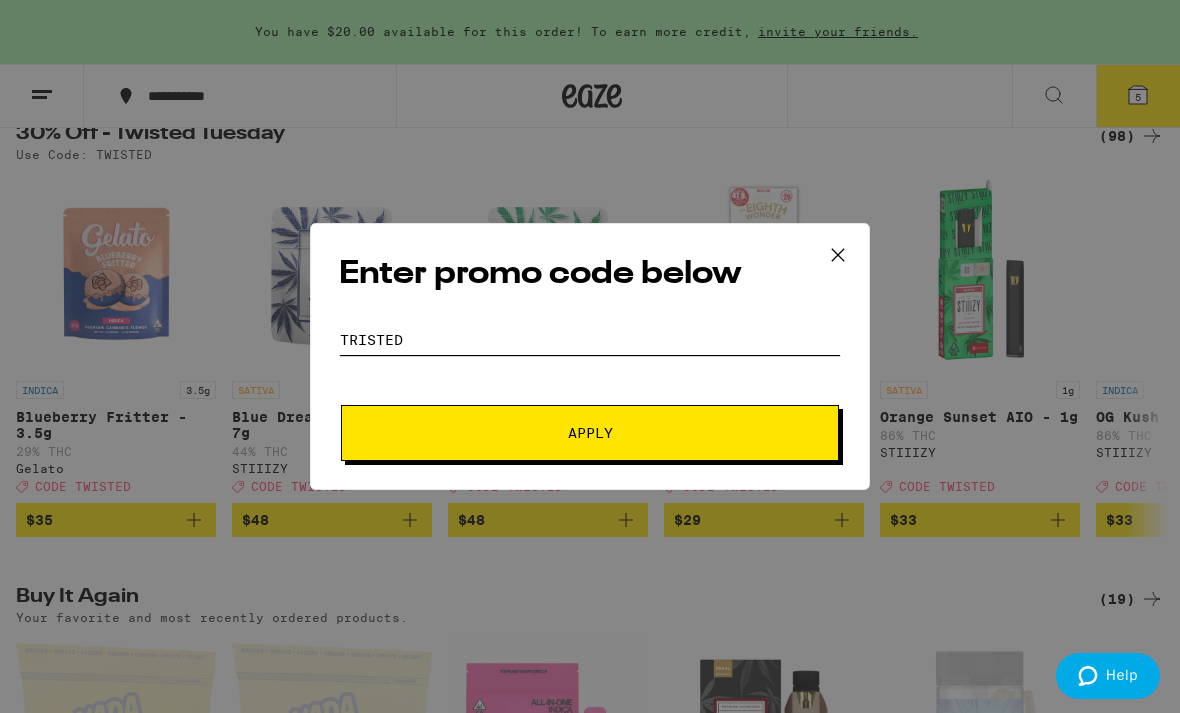 click on "tristed" at bounding box center (590, 340) 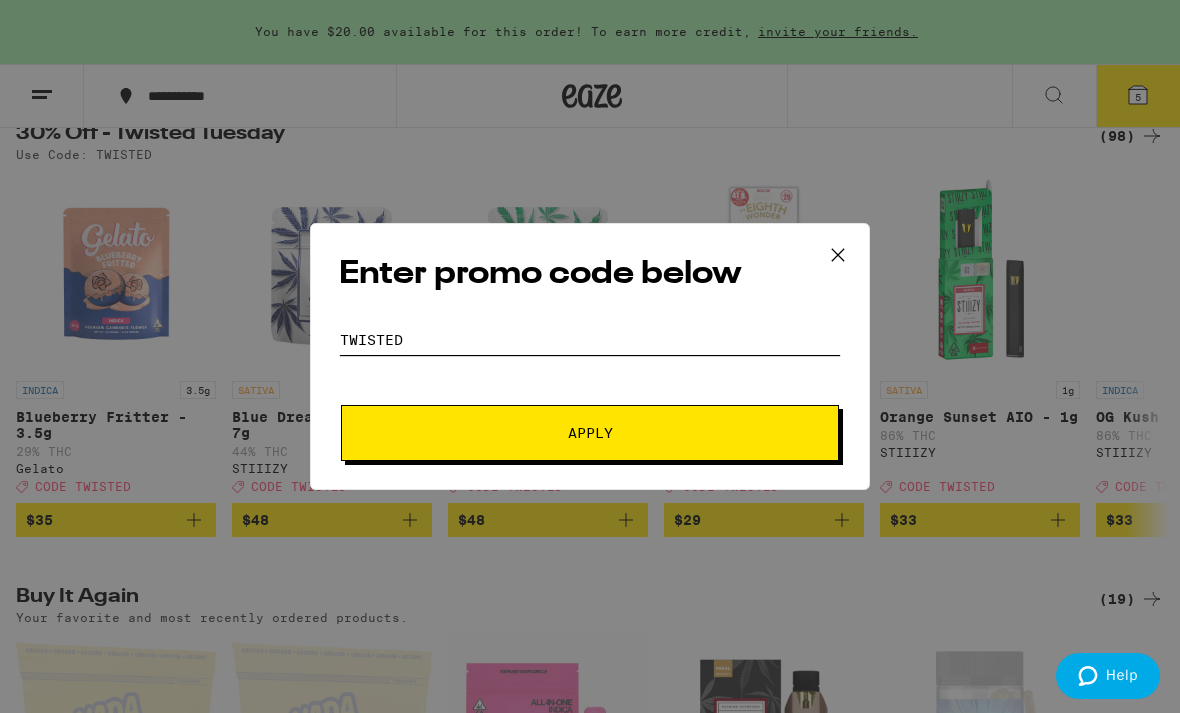 type on "twisted" 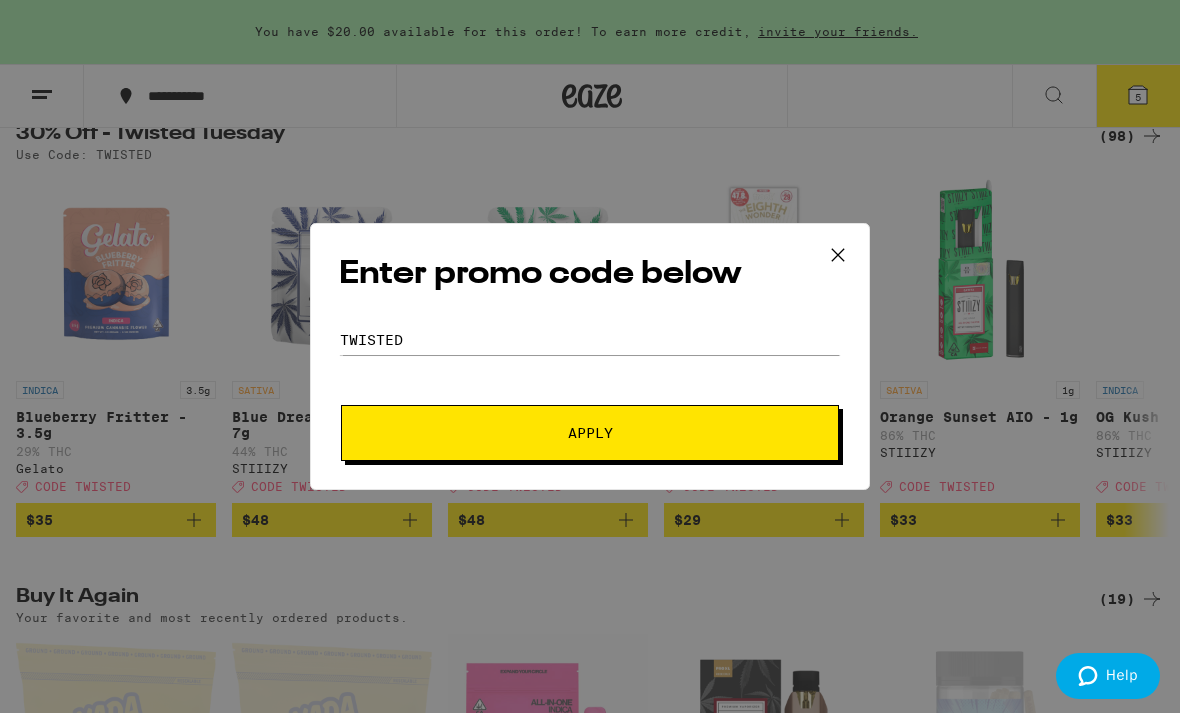 click on "Apply" at bounding box center [590, 433] 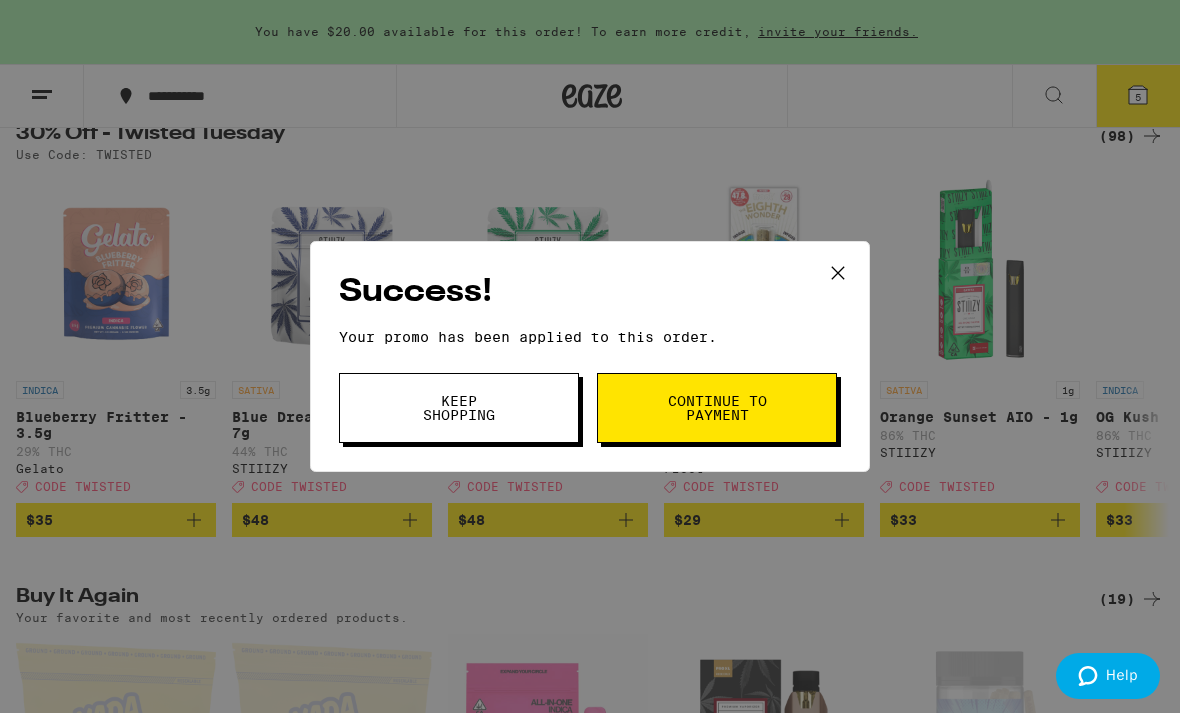 click on "Continue to payment" at bounding box center (717, 408) 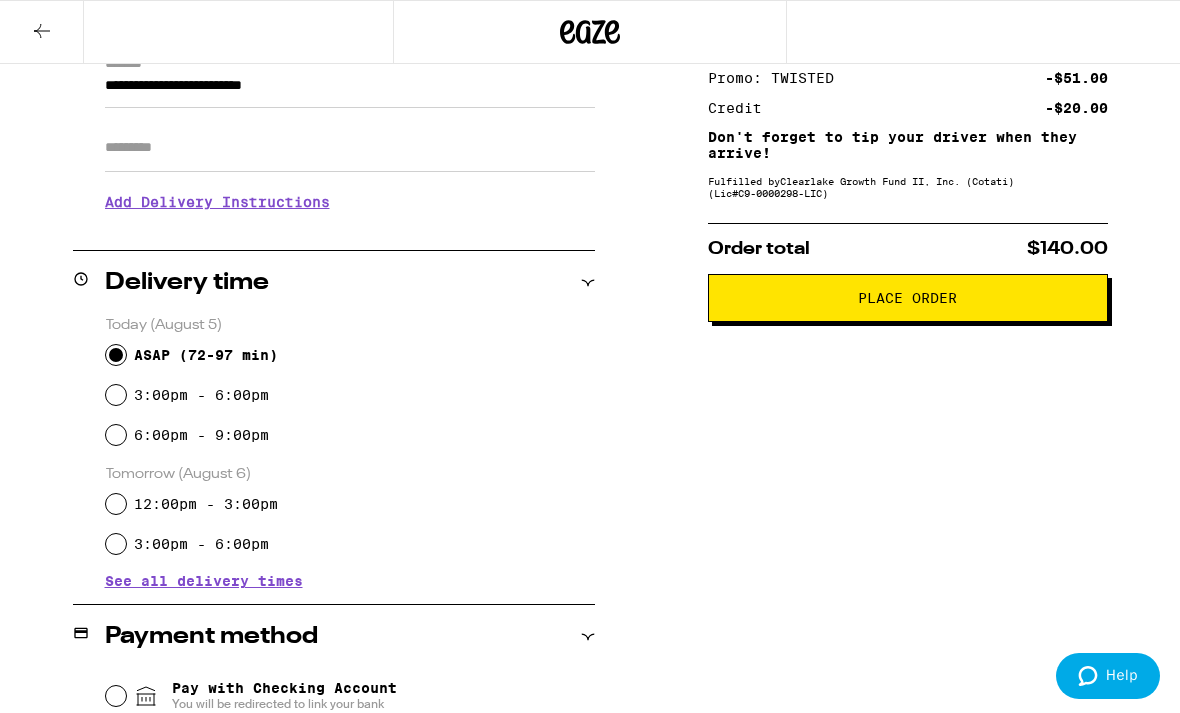 scroll, scrollTop: 309, scrollLeft: 0, axis: vertical 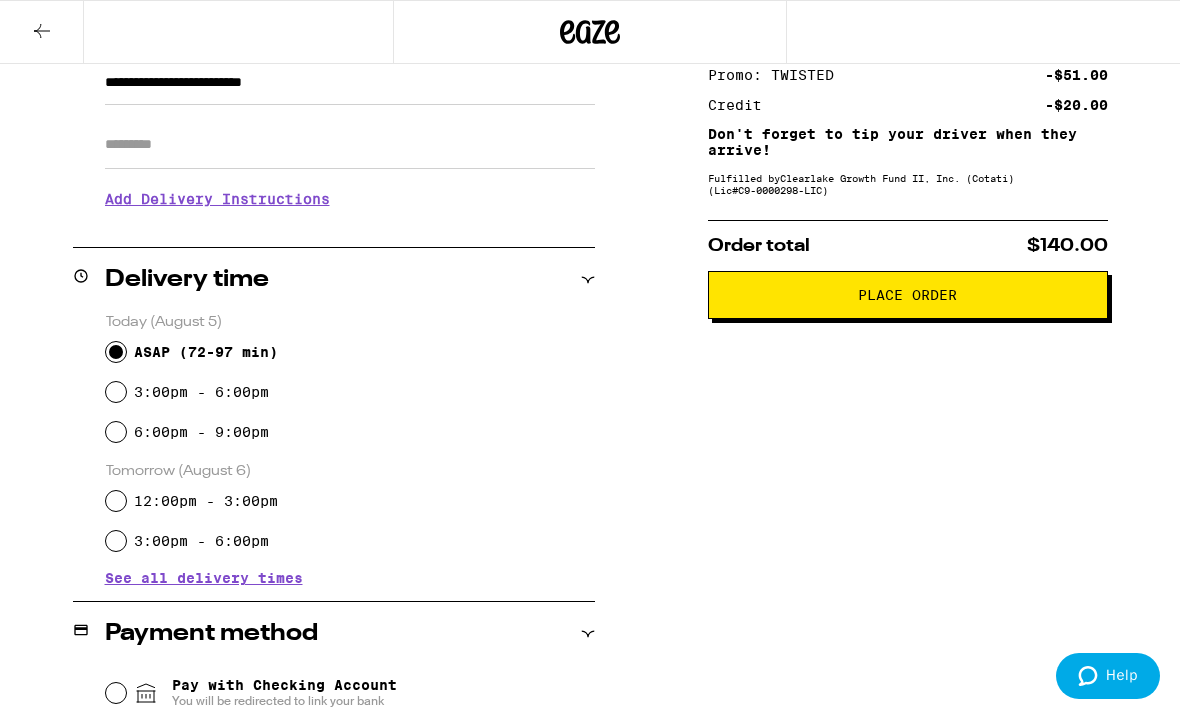 click on "3:00pm - 6:00pm" at bounding box center [116, 392] 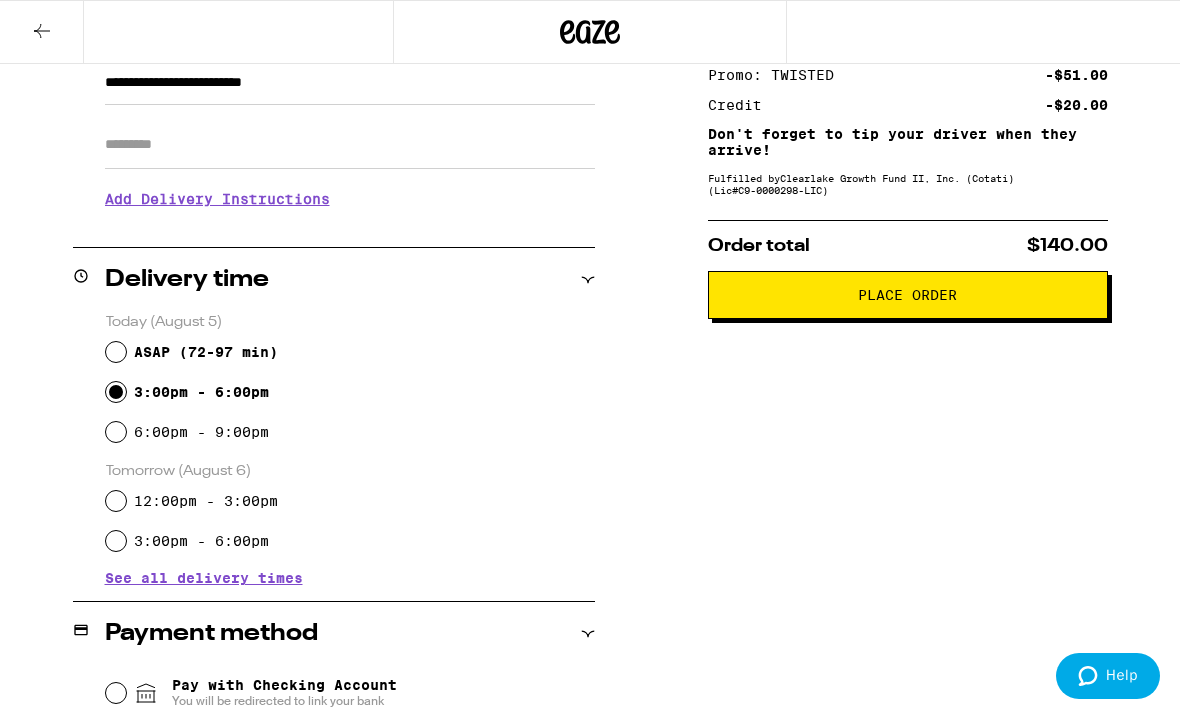 radio on "true" 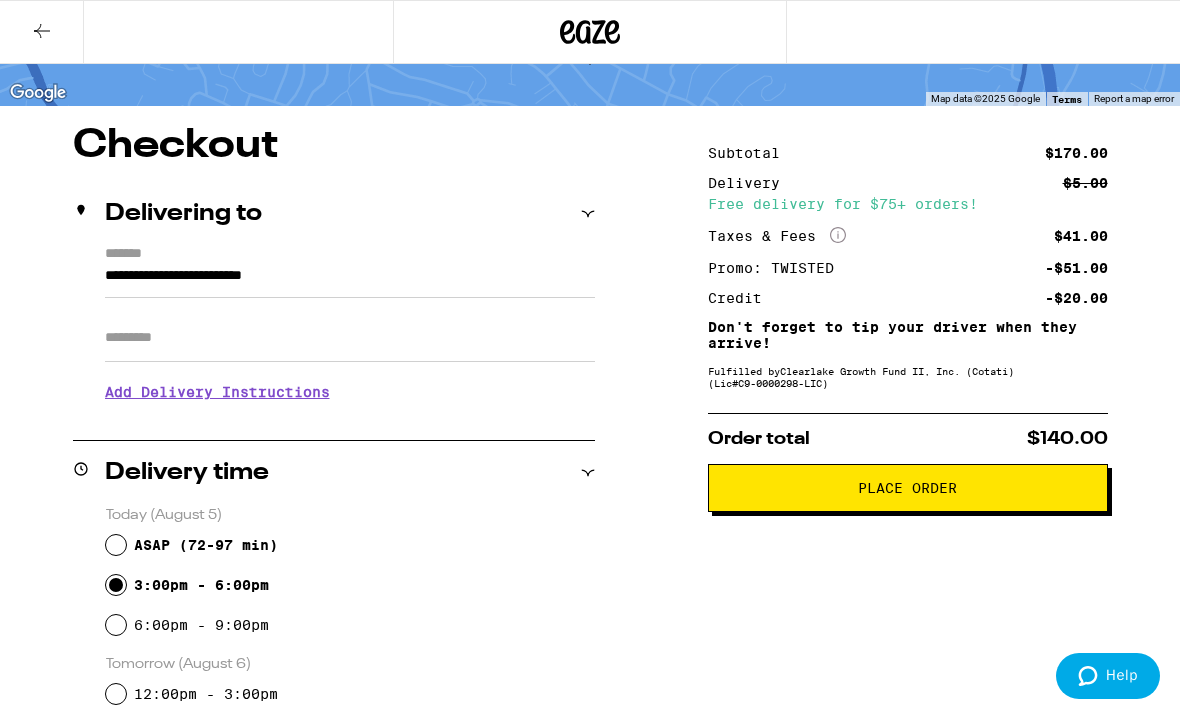 scroll, scrollTop: 119, scrollLeft: 0, axis: vertical 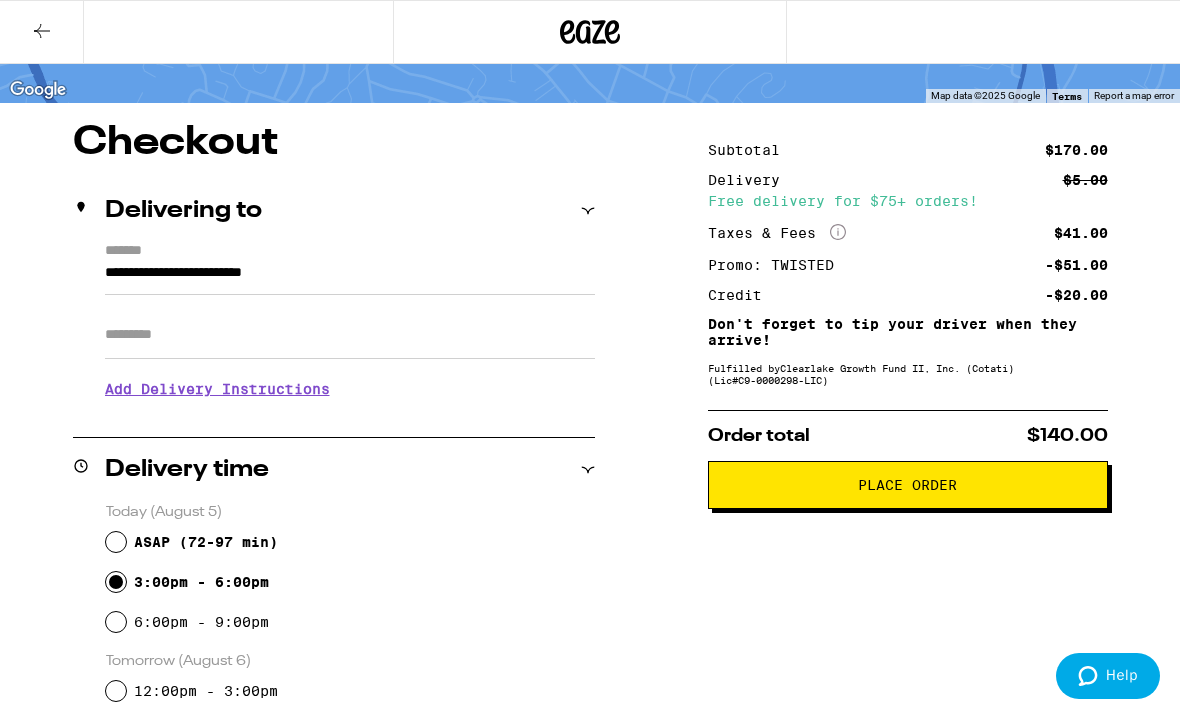 click on "Place Order" at bounding box center (907, 485) 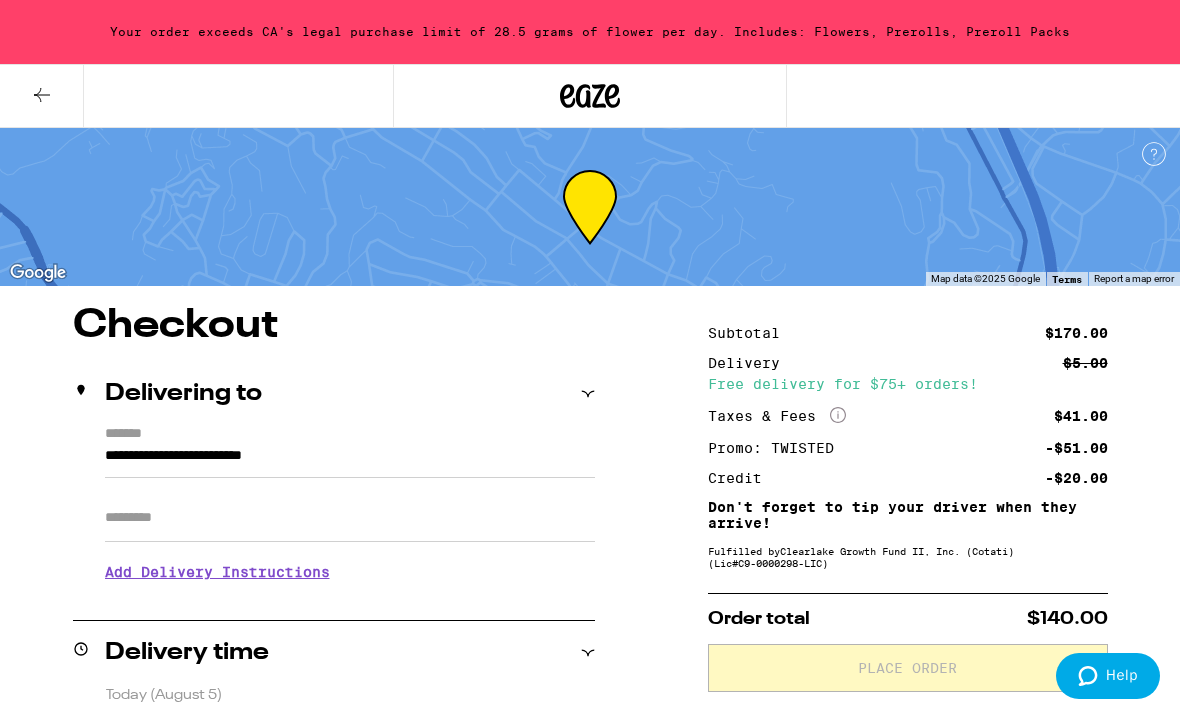 scroll, scrollTop: 0, scrollLeft: 0, axis: both 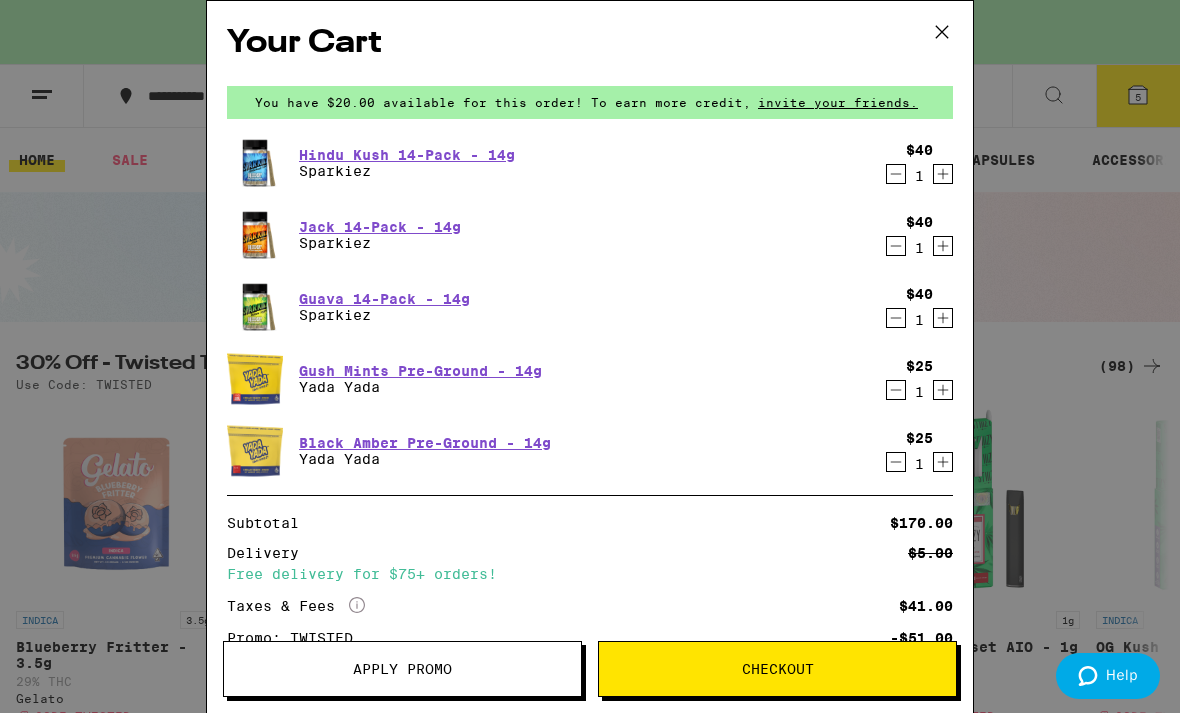 click 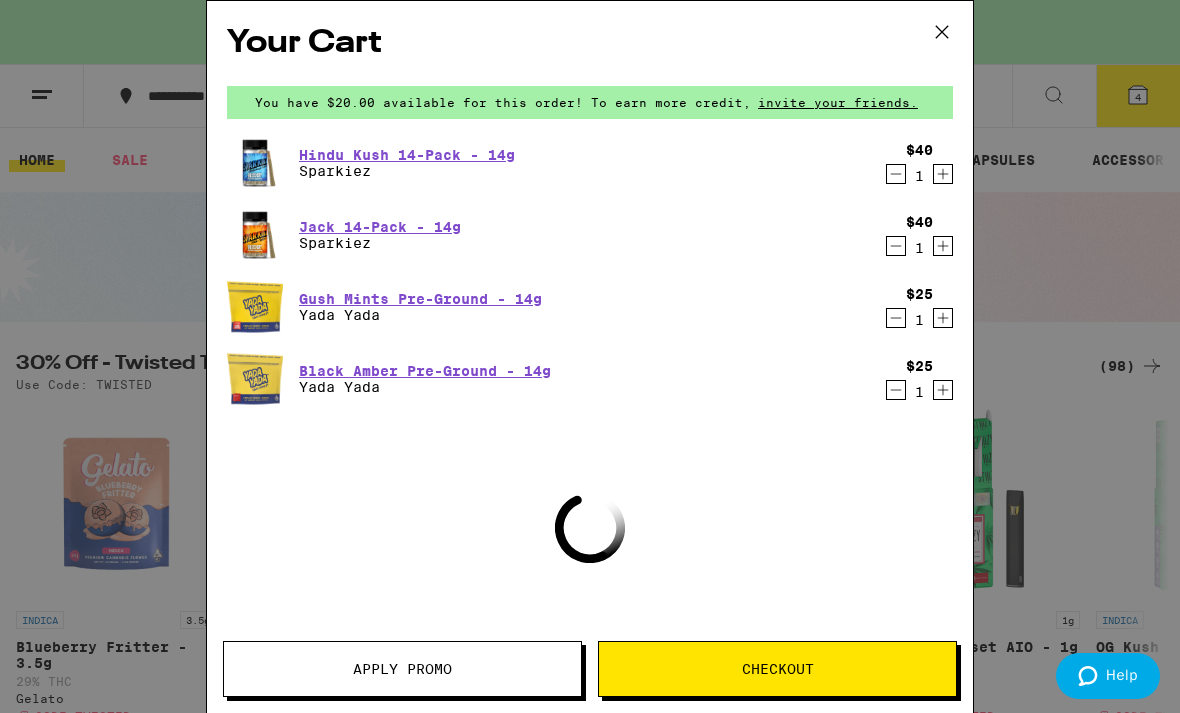 click 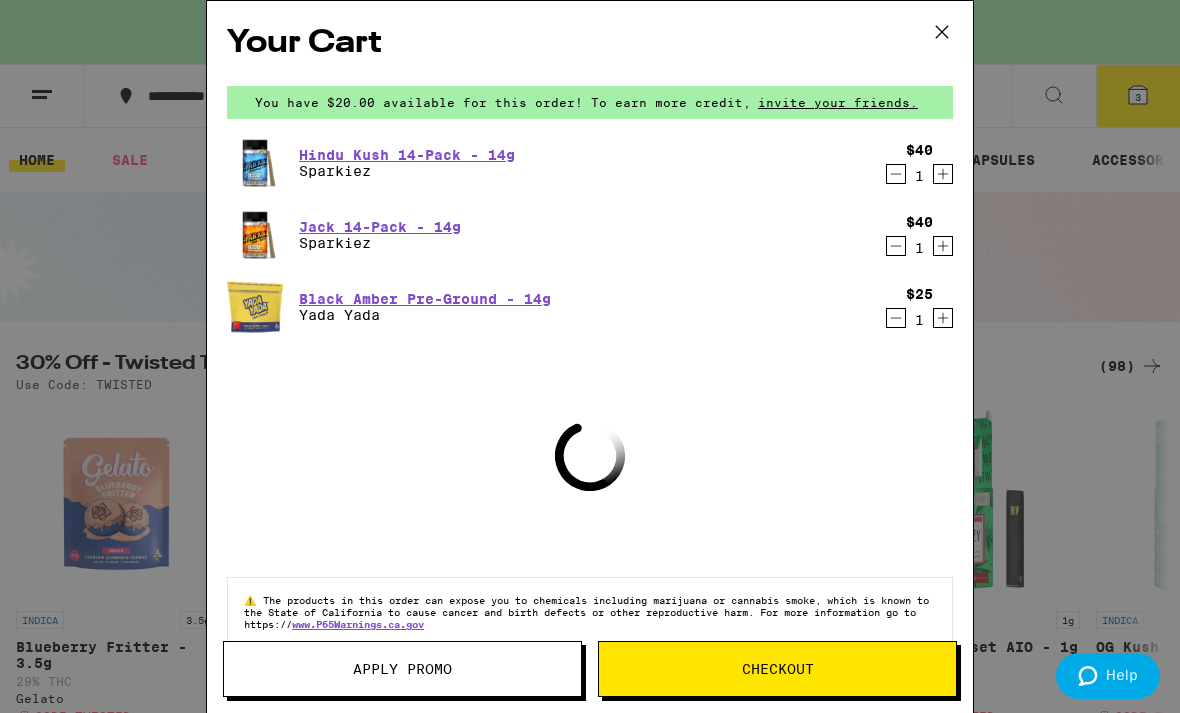 click 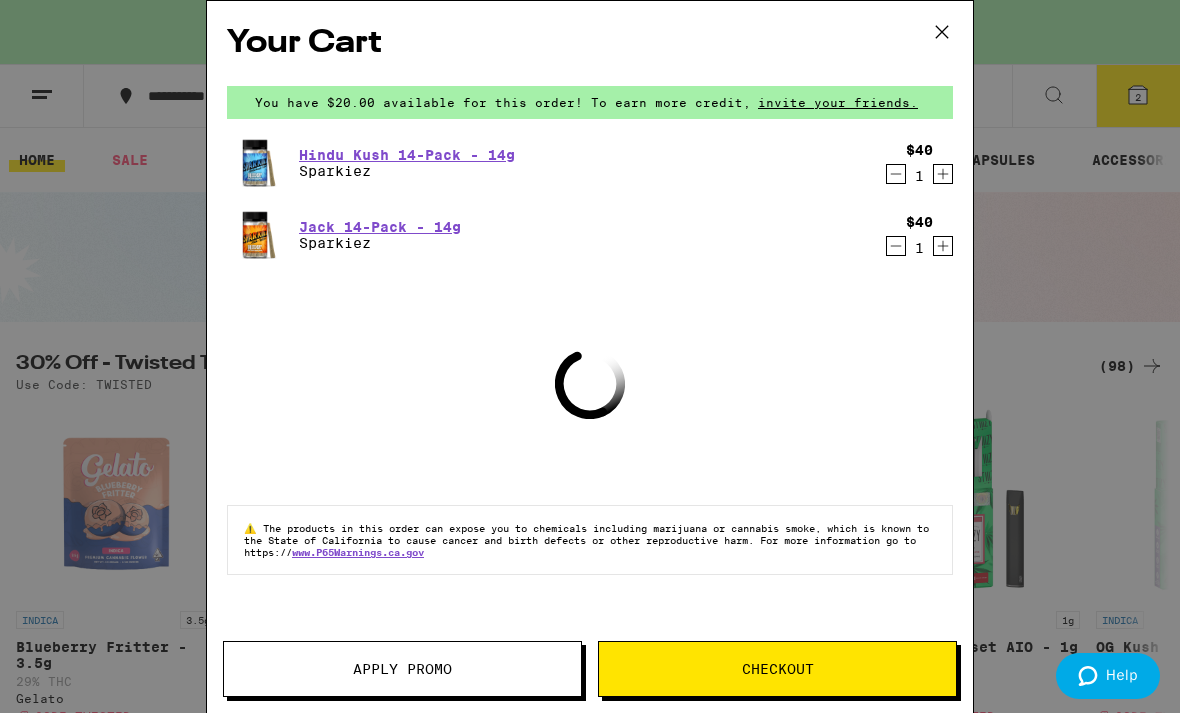 click on "Checkout" at bounding box center (777, 669) 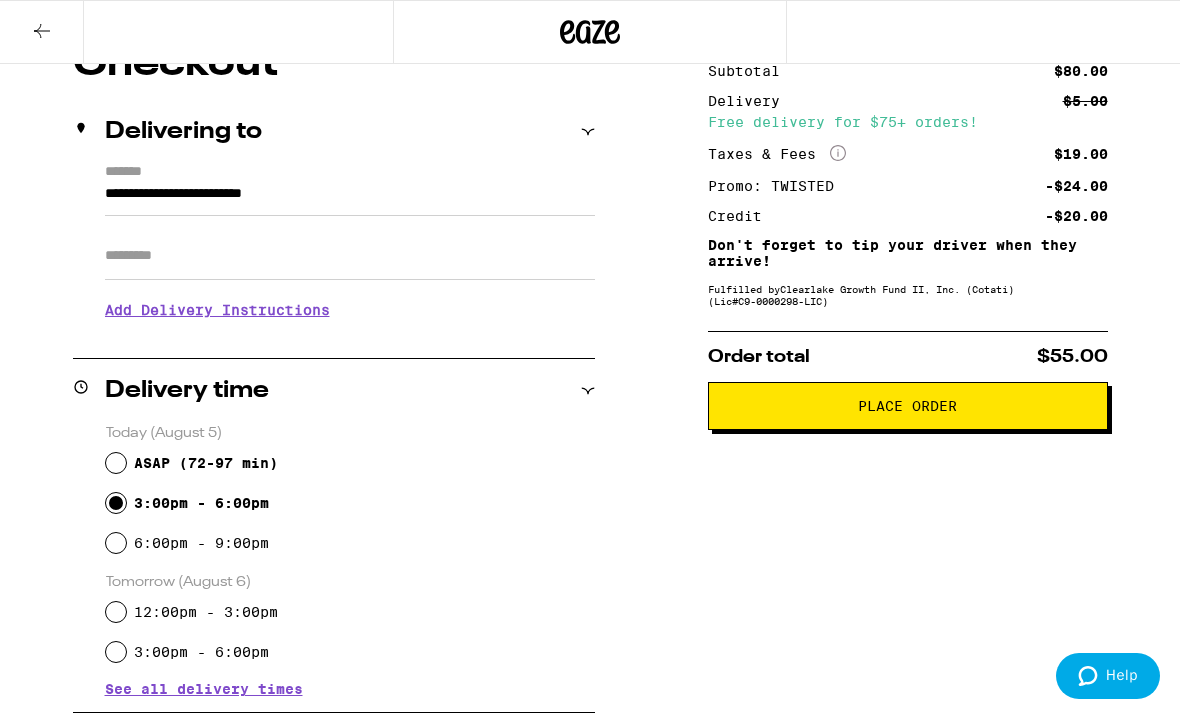 scroll, scrollTop: 217, scrollLeft: 0, axis: vertical 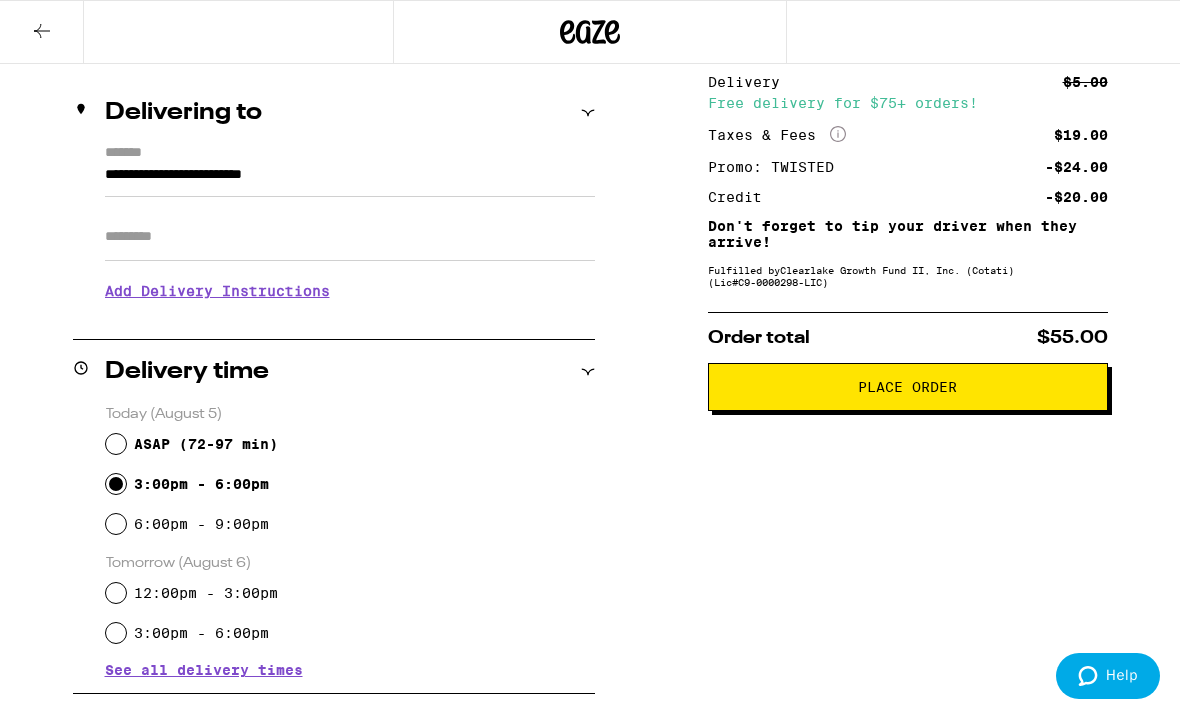 click on "Place Order" at bounding box center (908, 387) 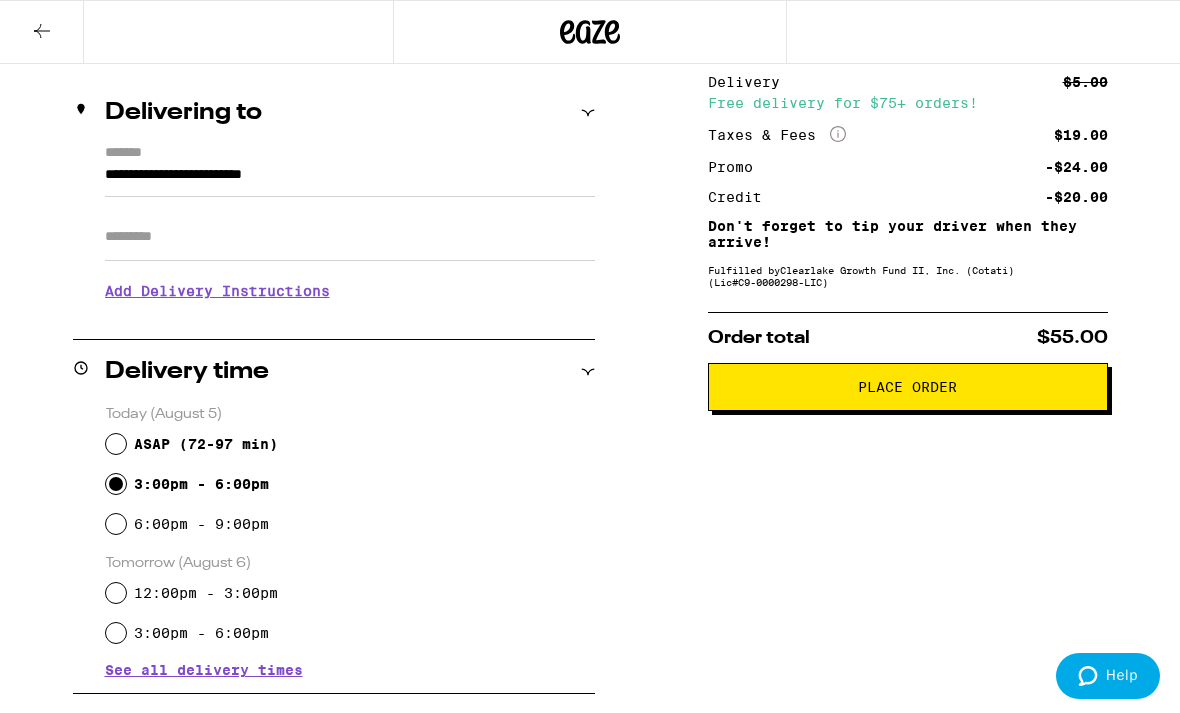 scroll, scrollTop: 0, scrollLeft: 0, axis: both 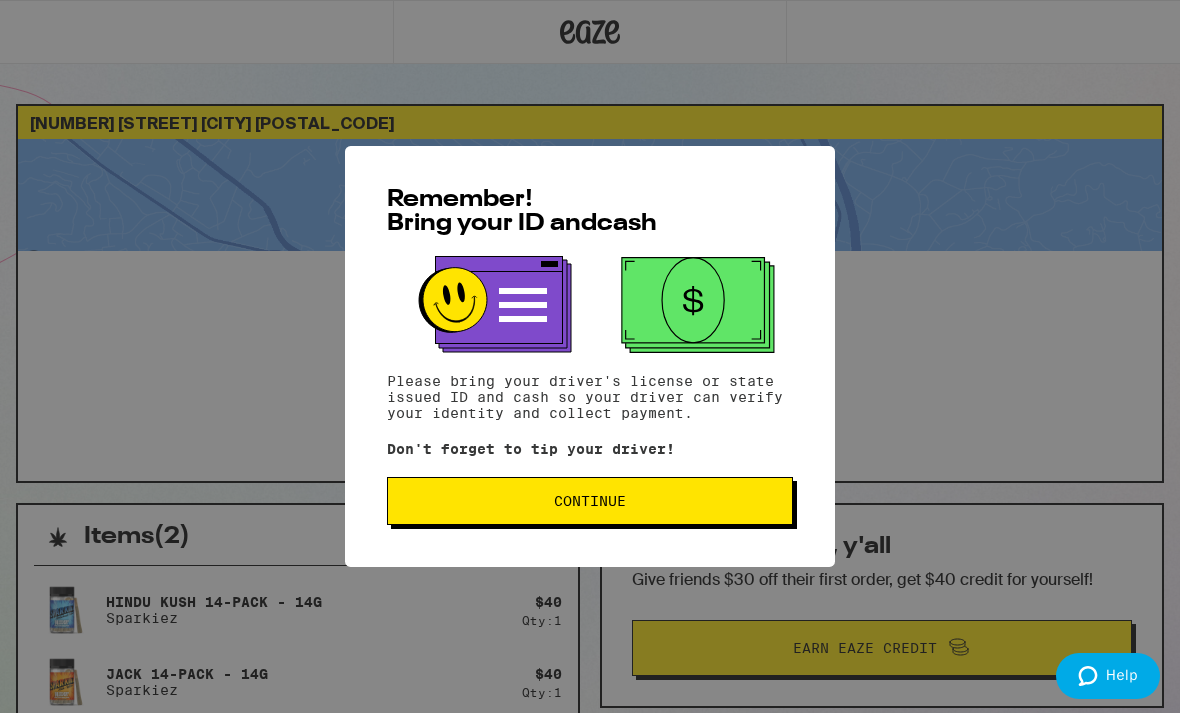 click on "Continue" at bounding box center [590, 501] 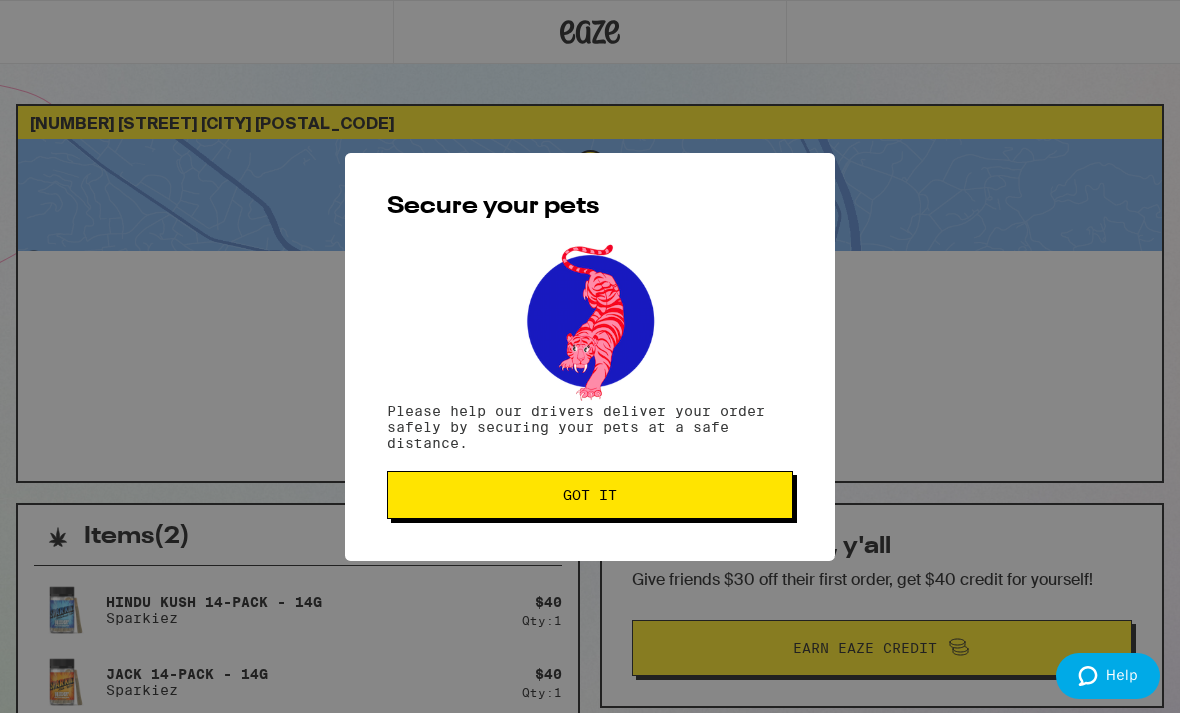 click on "Got it" at bounding box center [590, 495] 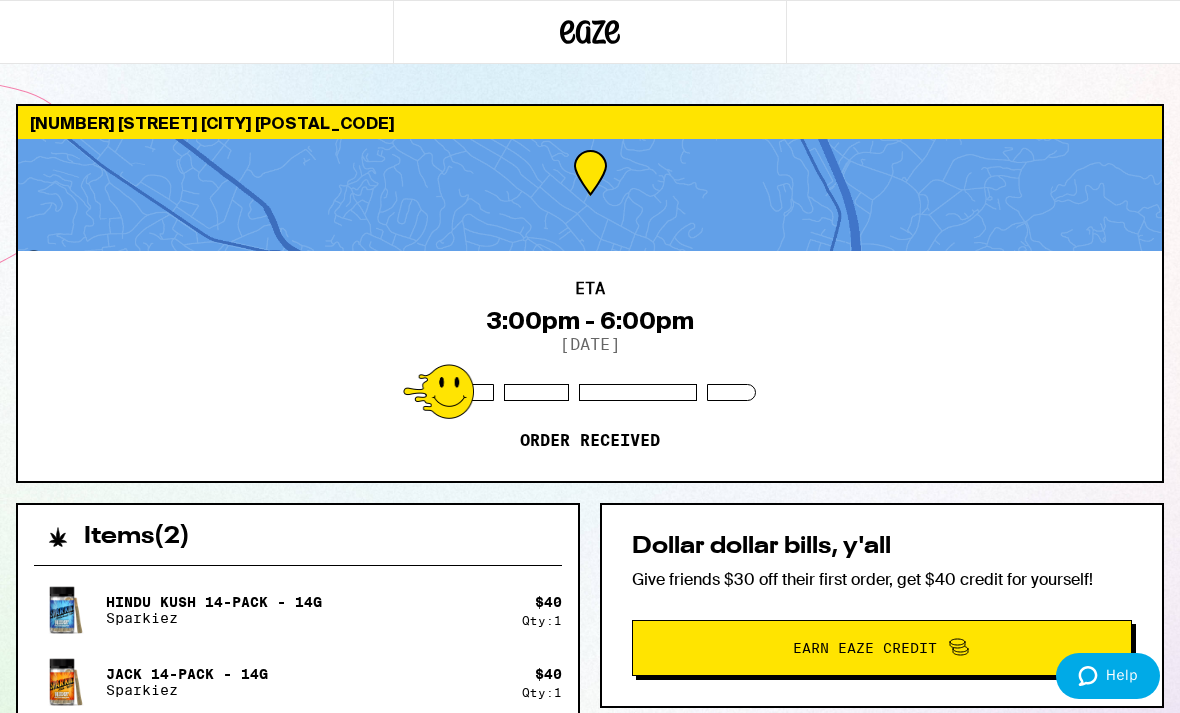 scroll, scrollTop: 0, scrollLeft: 0, axis: both 